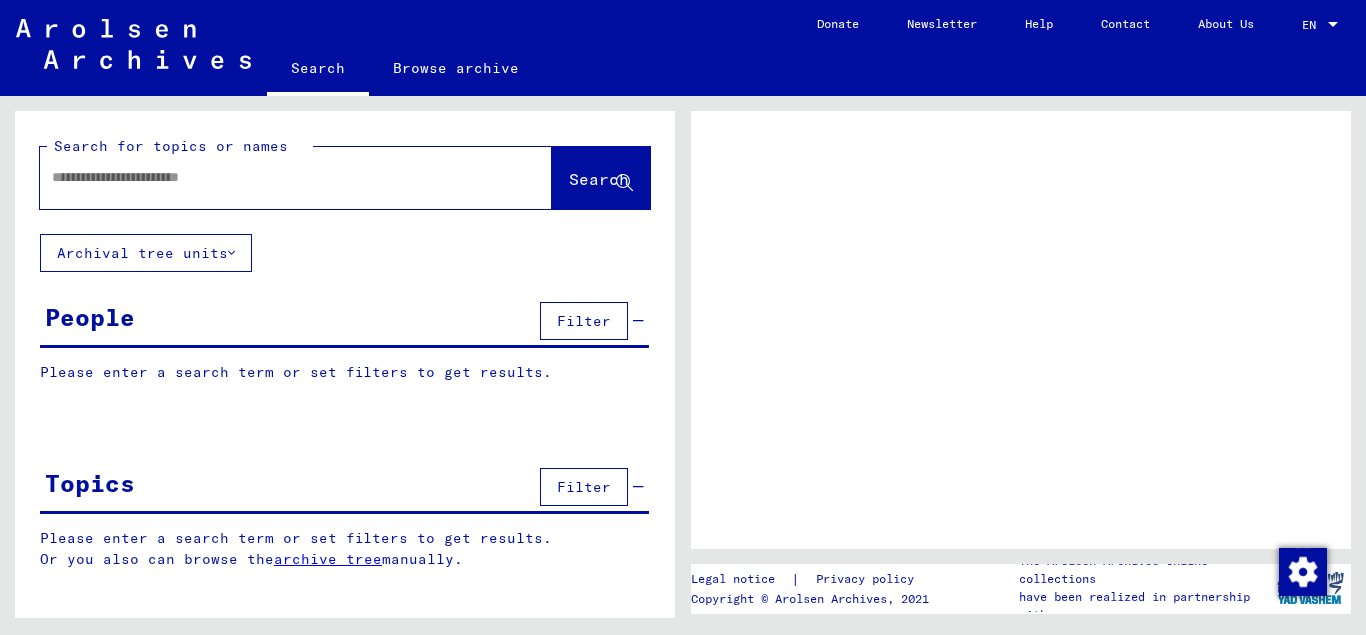 scroll, scrollTop: 0, scrollLeft: 0, axis: both 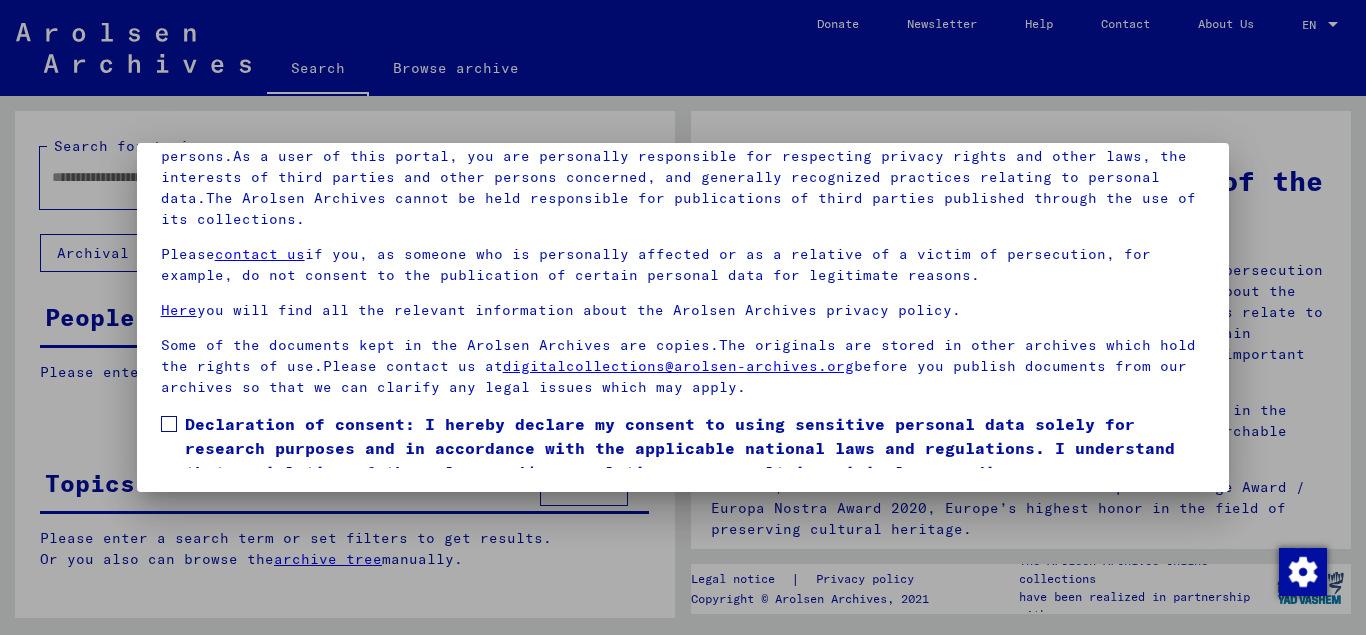 click at bounding box center (169, 424) 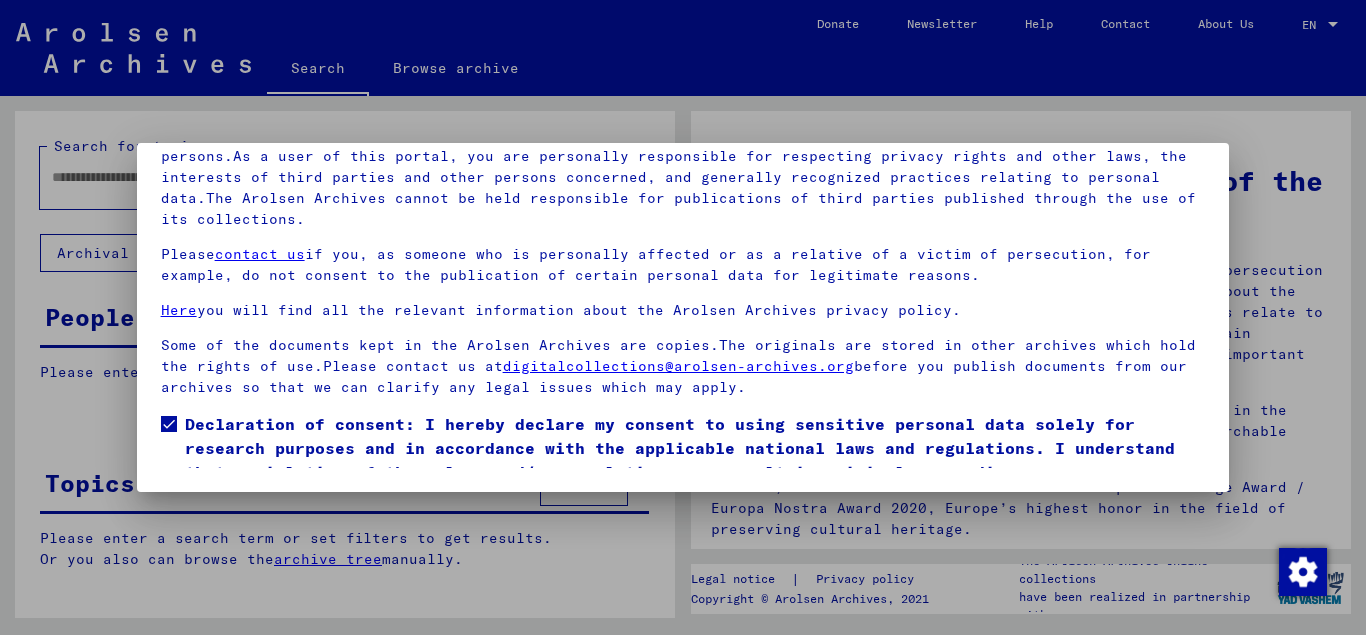 scroll, scrollTop: 64, scrollLeft: 0, axis: vertical 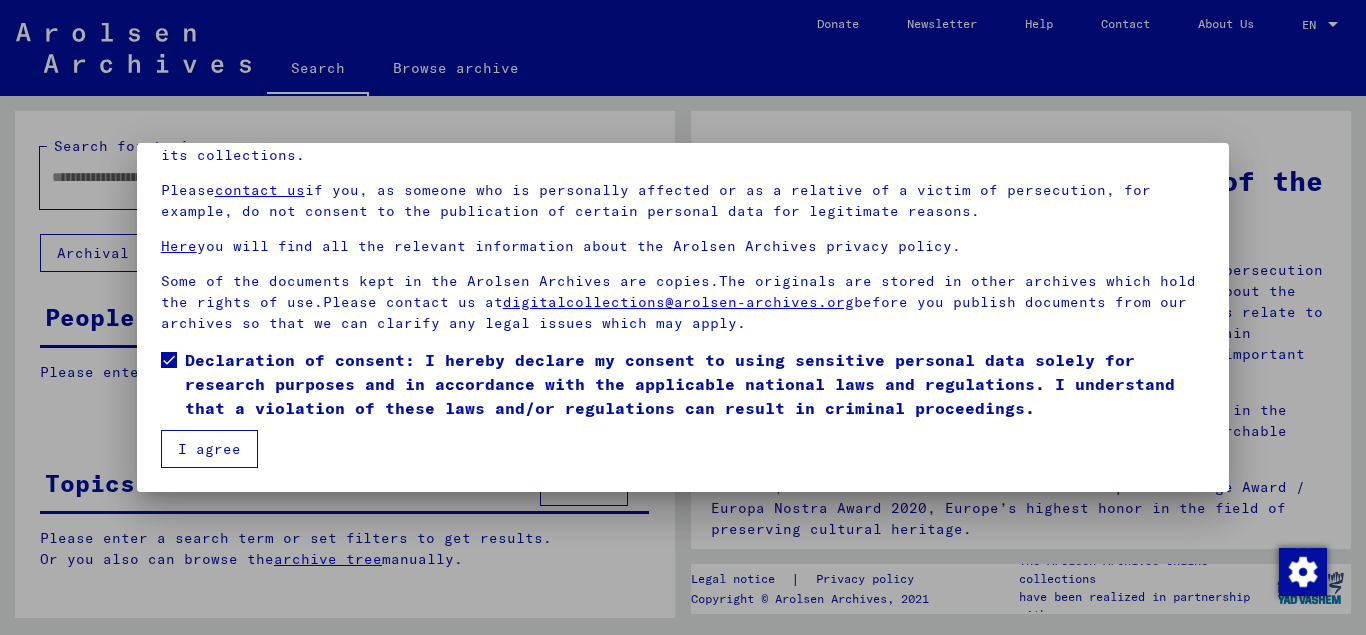 type 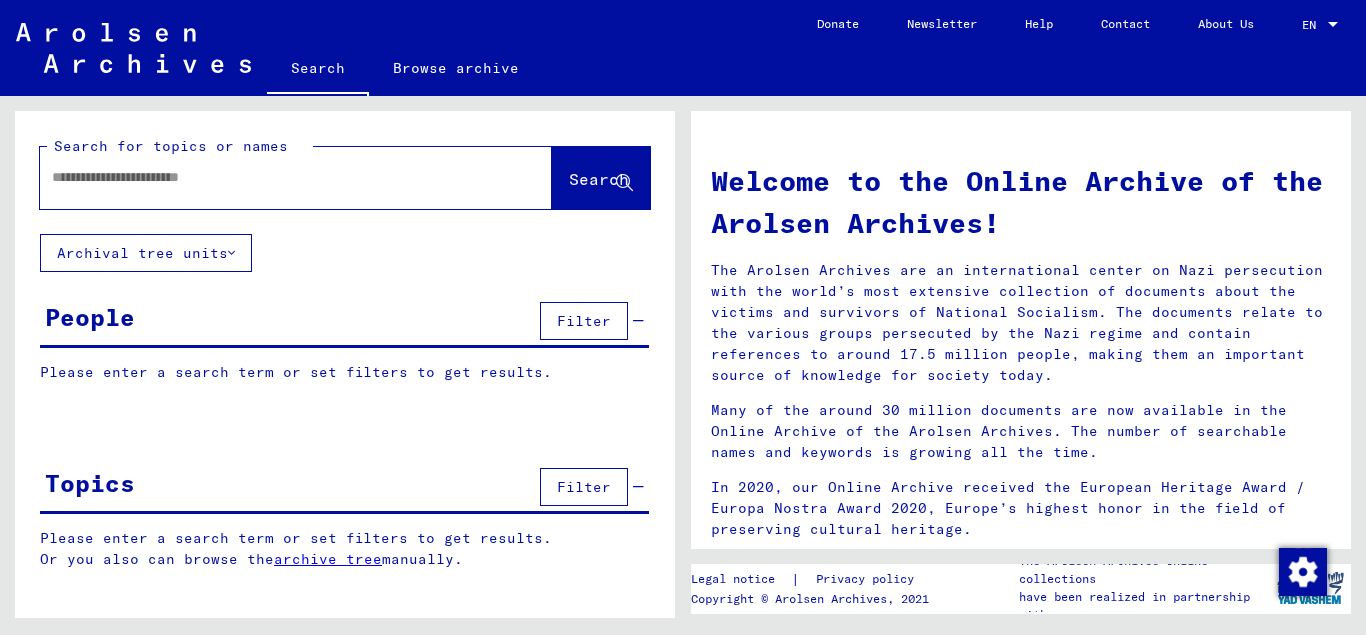 click at bounding box center [272, 177] 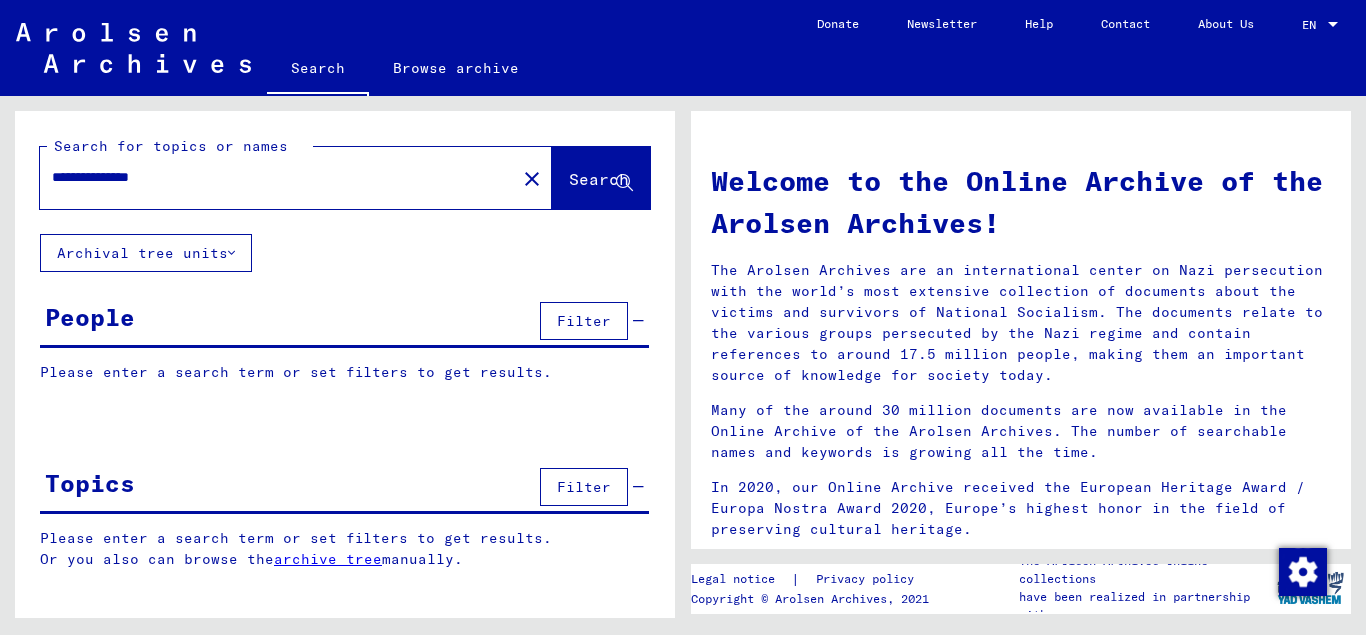 type on "**********" 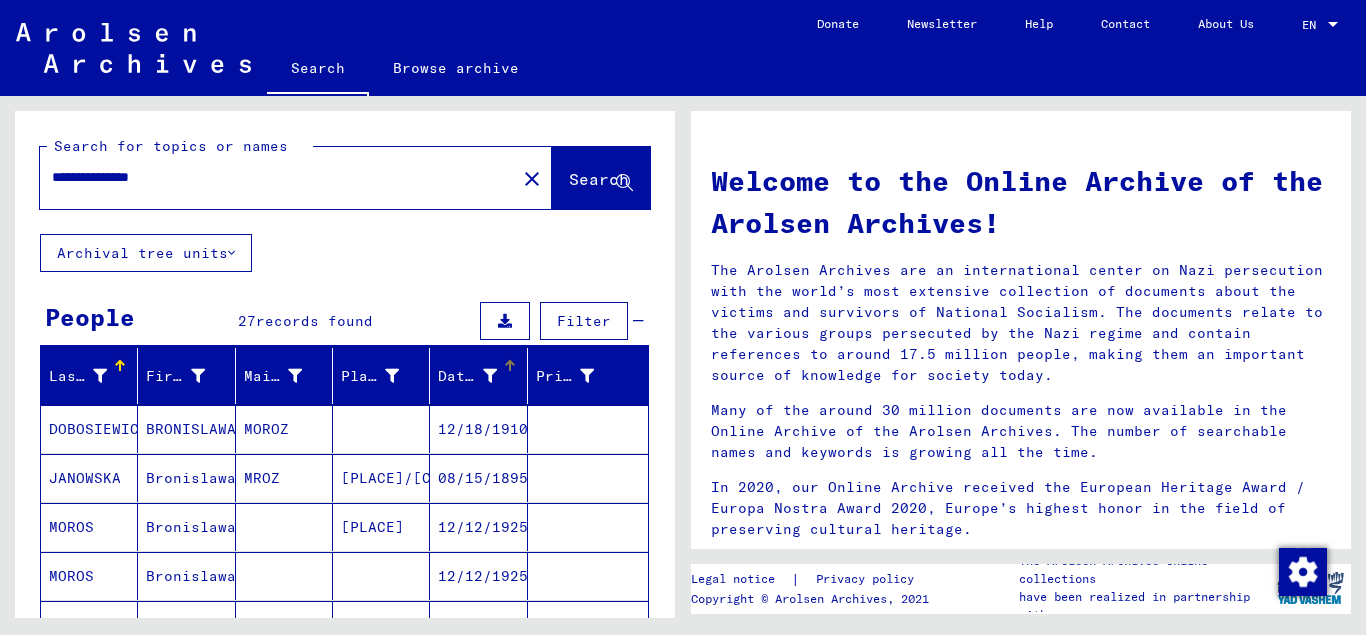 click on "Date of Birth" at bounding box center [467, 376] 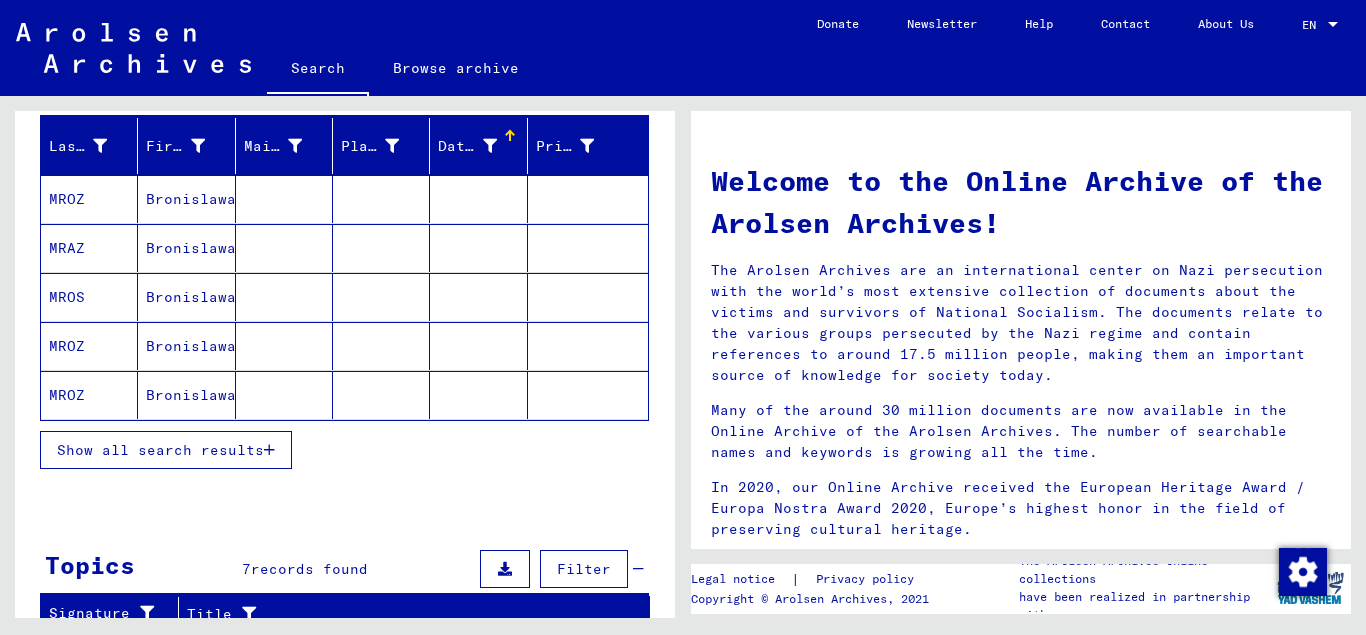 scroll, scrollTop: 232, scrollLeft: 0, axis: vertical 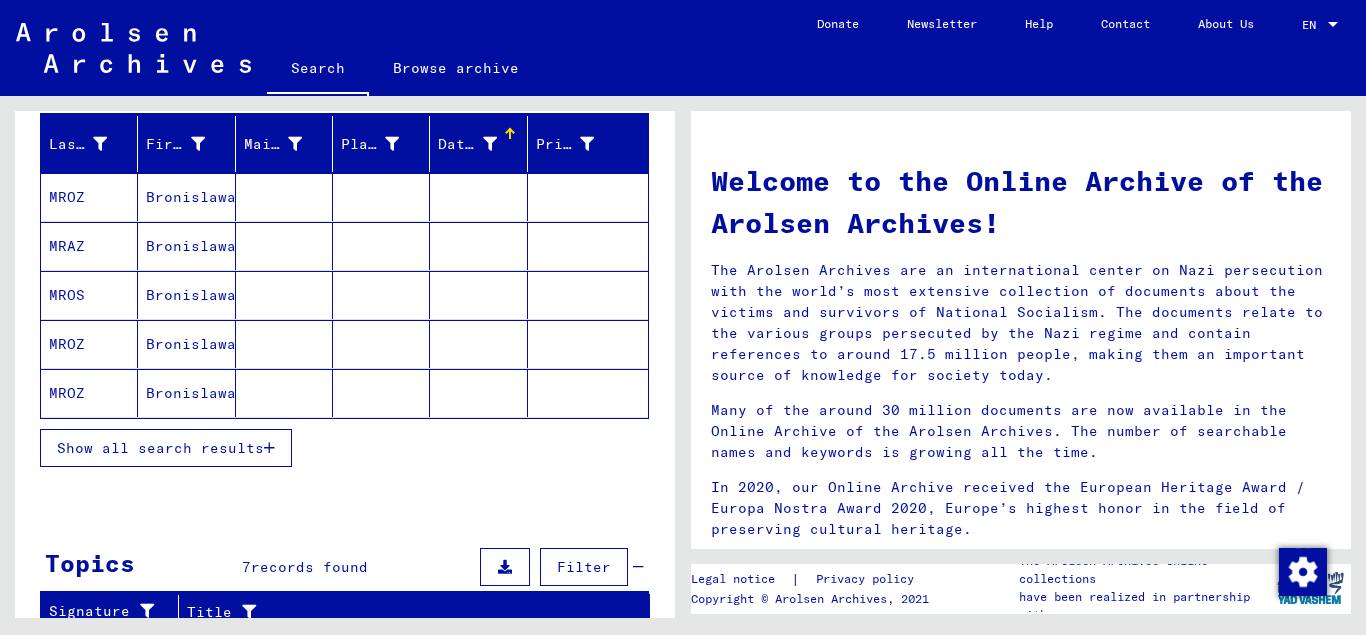 click on "Show all search results" at bounding box center (160, 448) 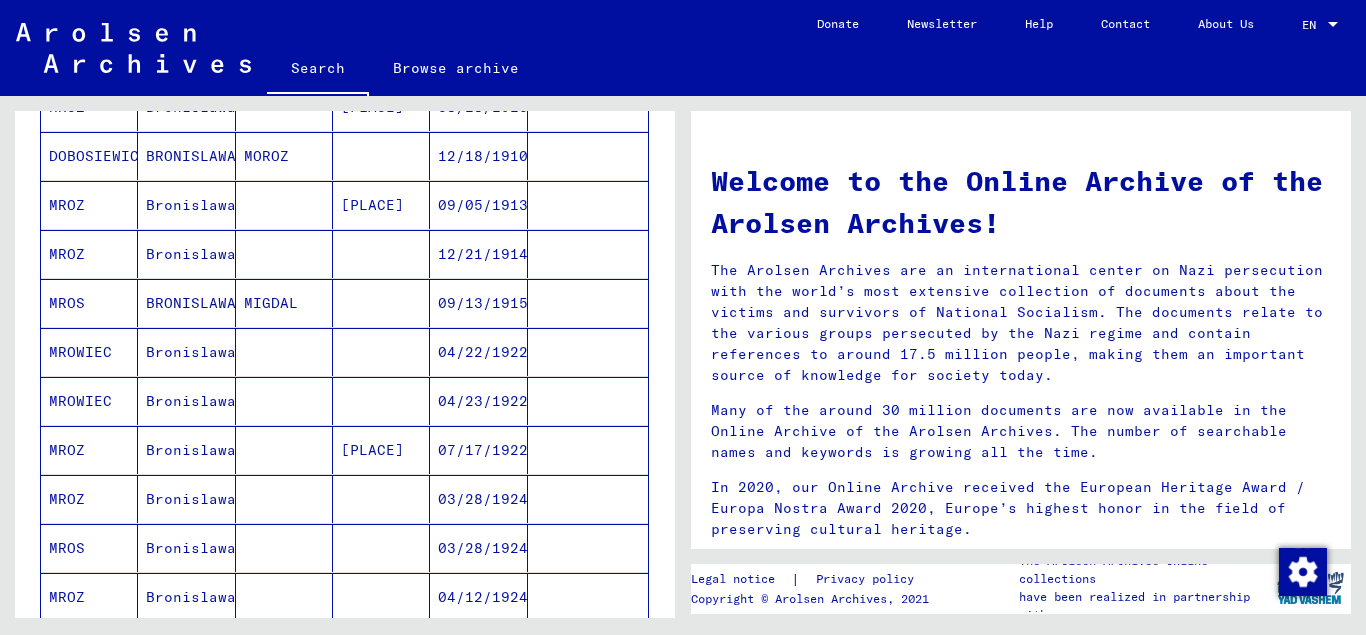 scroll, scrollTop: 919, scrollLeft: 0, axis: vertical 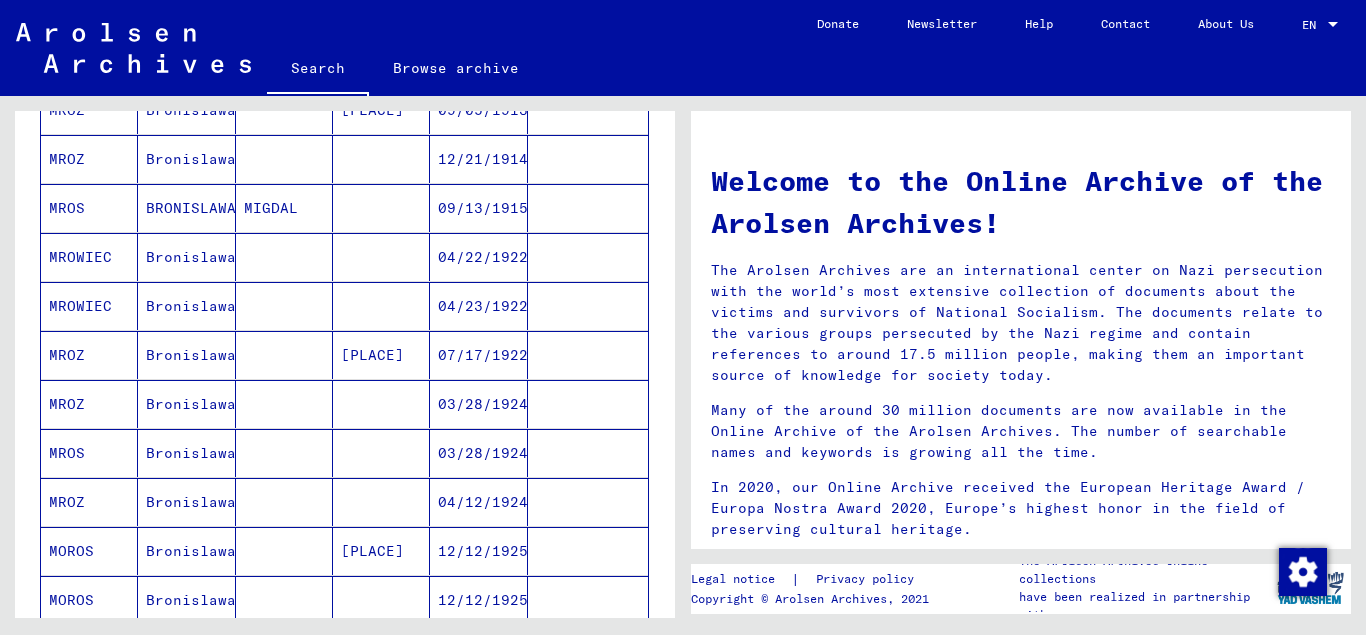 click on "MROZ" at bounding box center (89, 453) 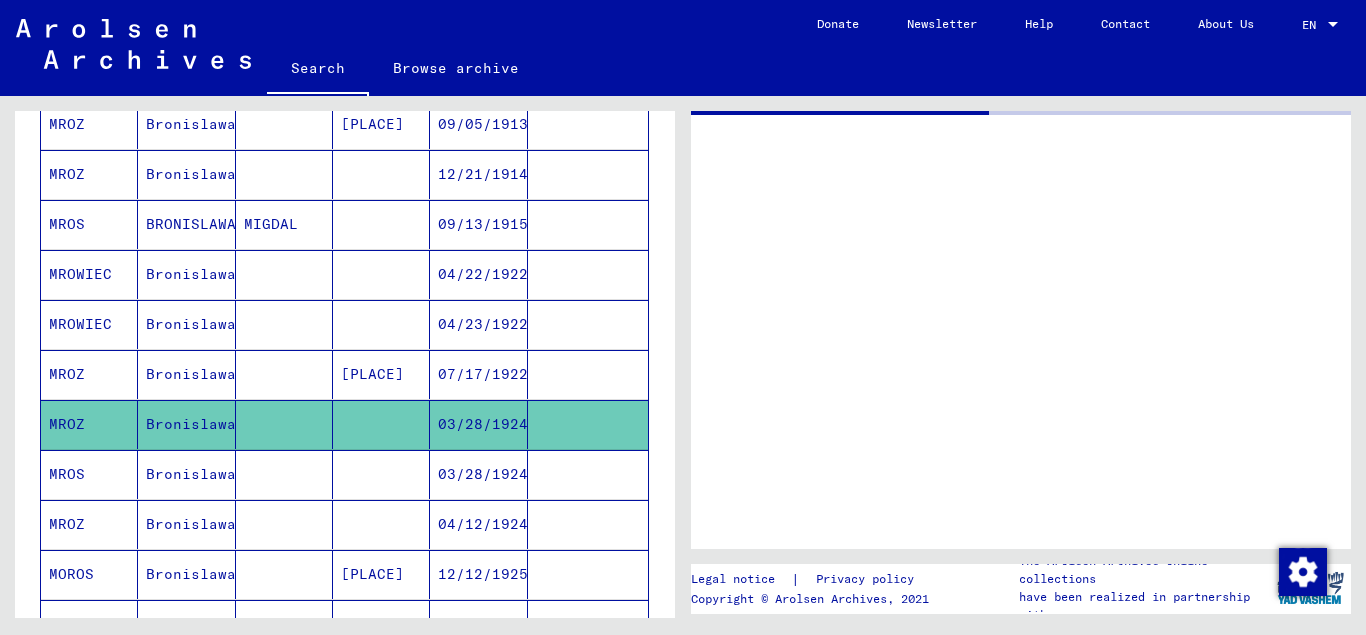 scroll, scrollTop: 1019, scrollLeft: 0, axis: vertical 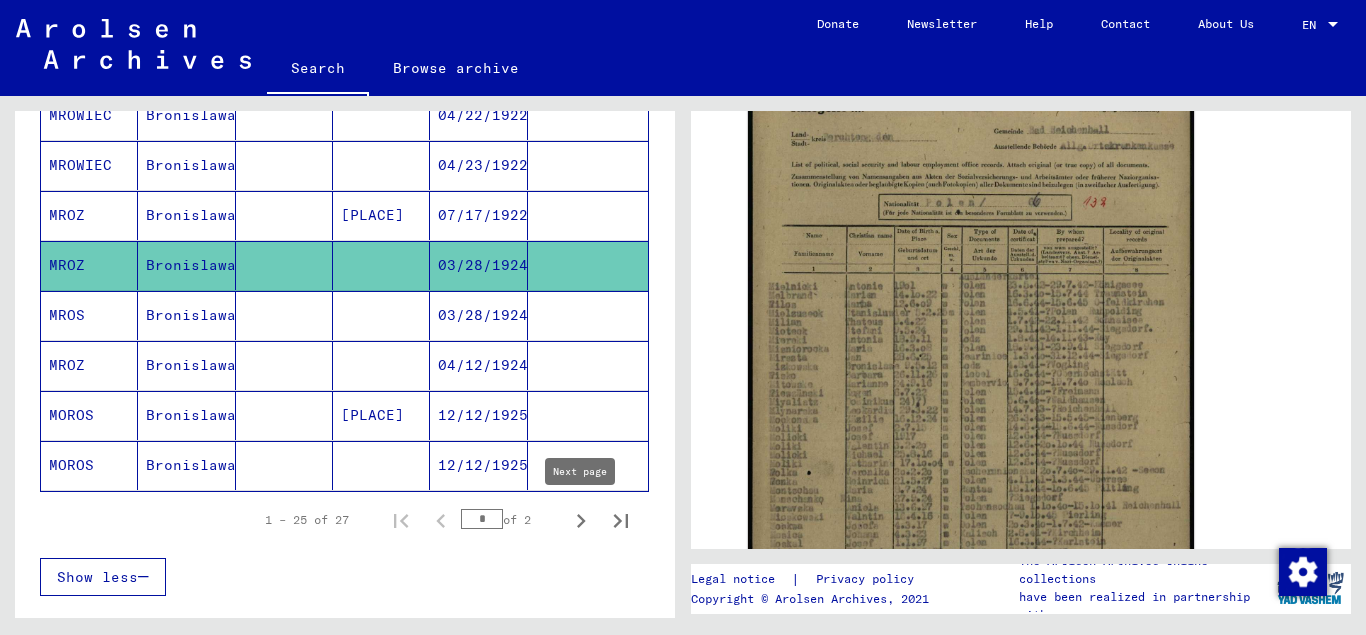 click 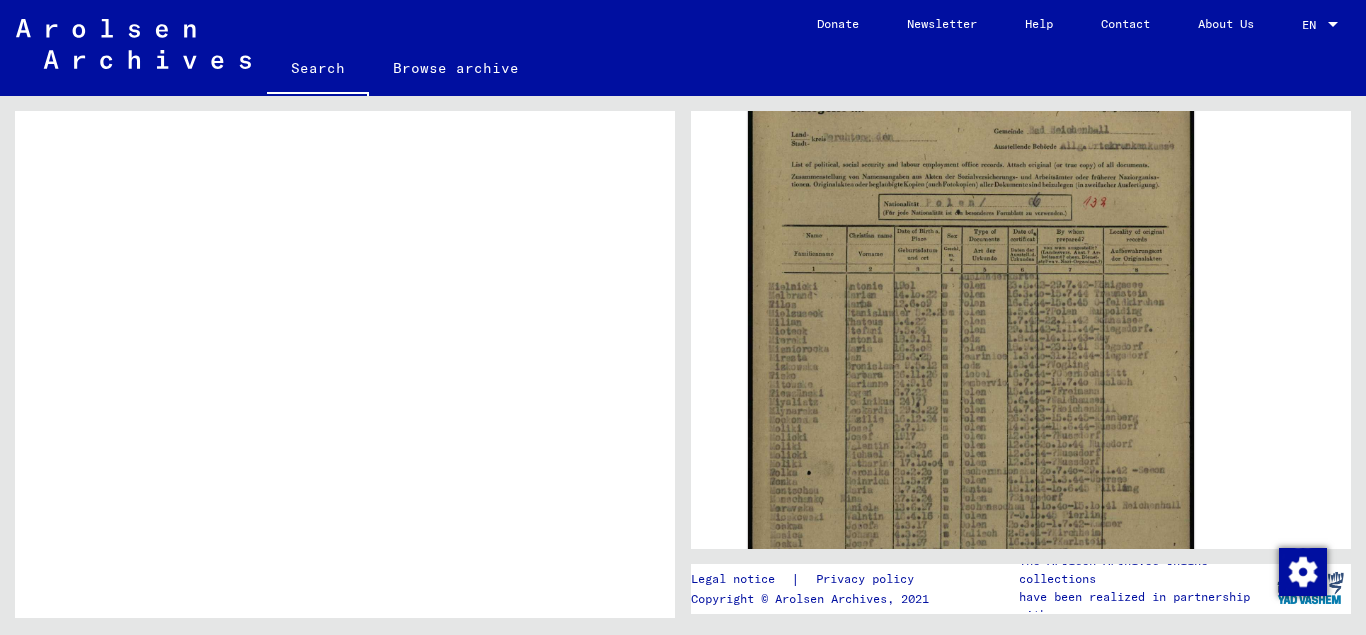 scroll, scrollTop: 659, scrollLeft: 0, axis: vertical 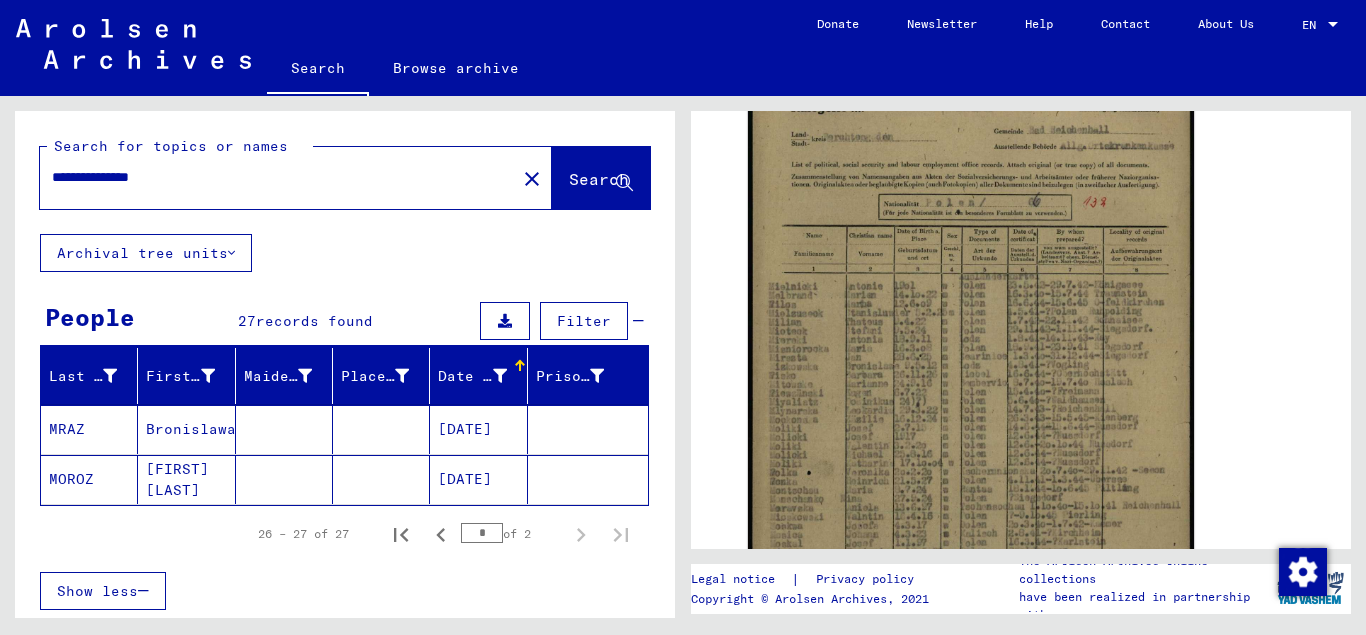 click on "MOROZ" 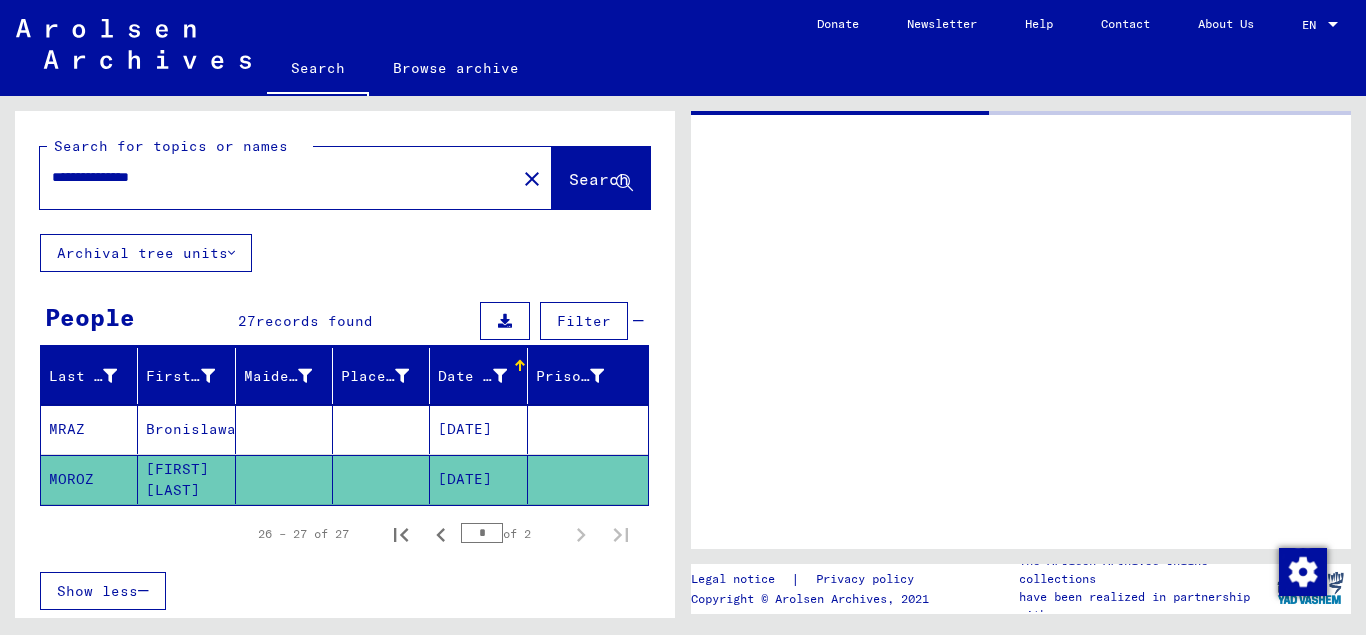 scroll, scrollTop: 0, scrollLeft: 0, axis: both 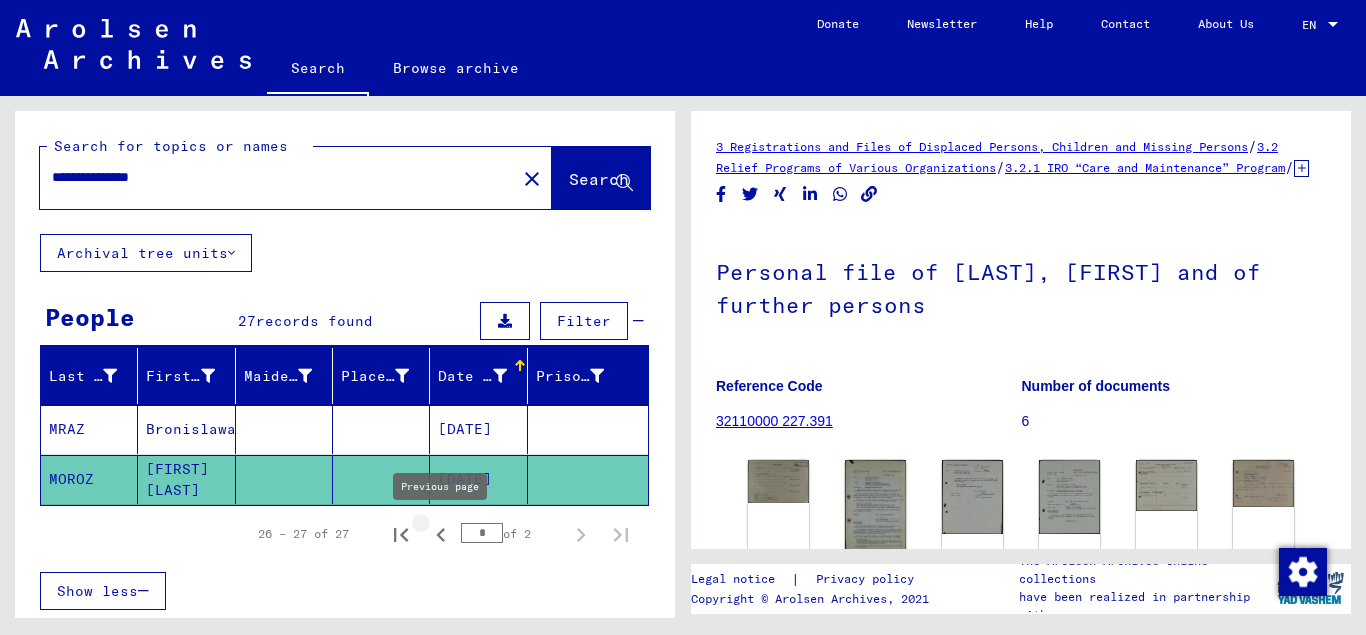 click 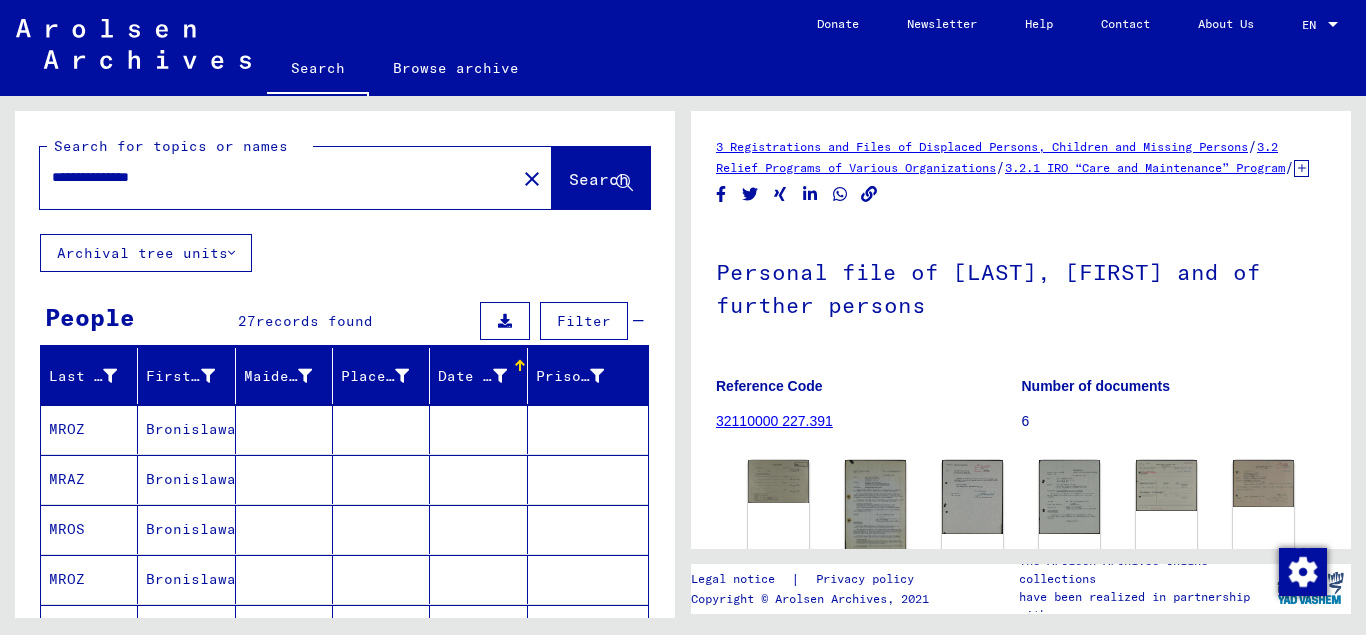 click on "Bronislawa" at bounding box center (186, 479) 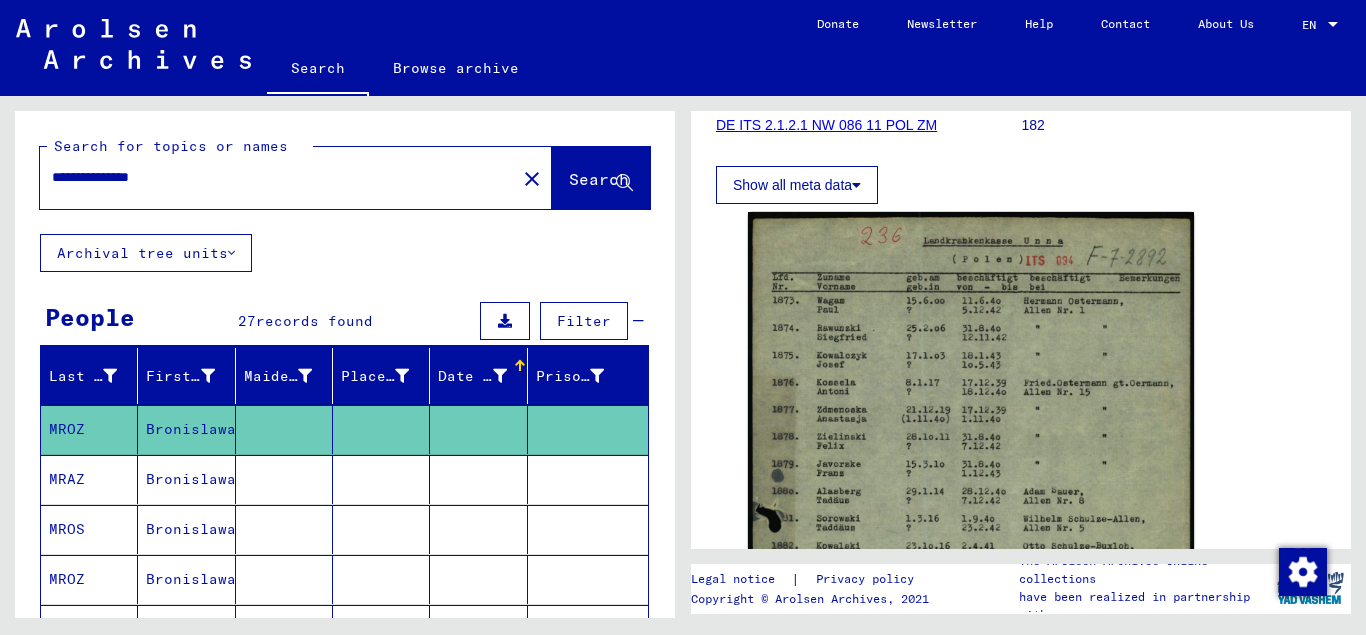 scroll, scrollTop: 292, scrollLeft: 0, axis: vertical 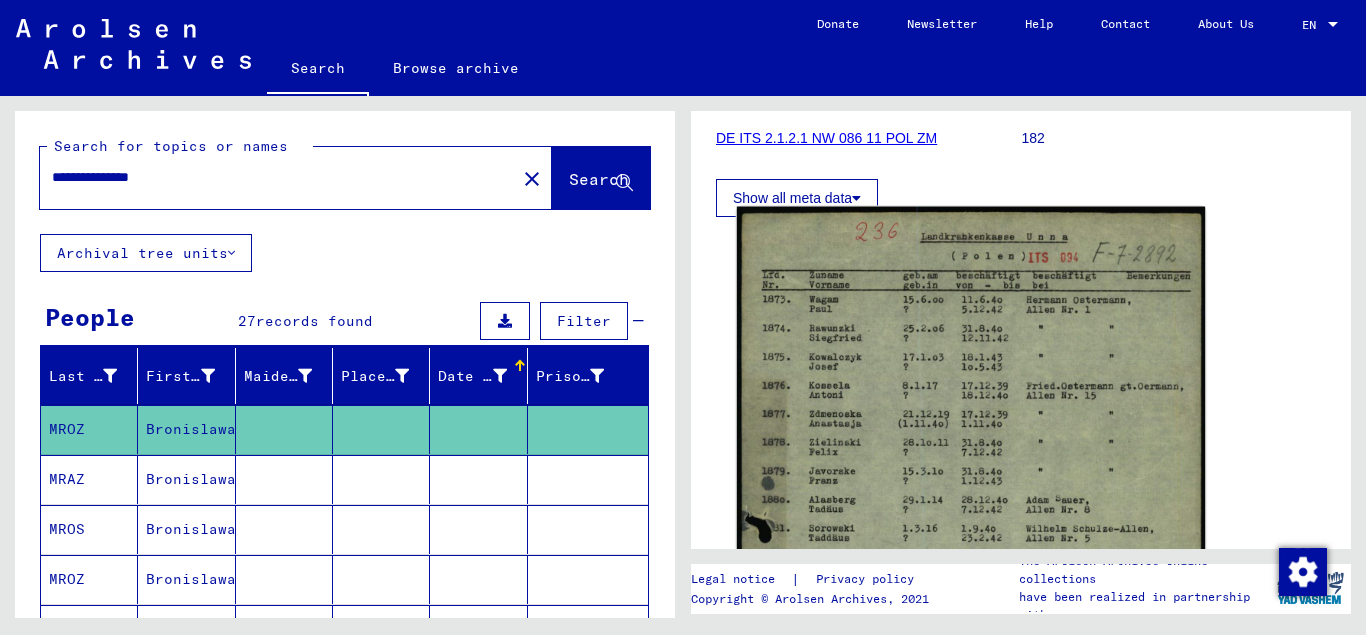 click 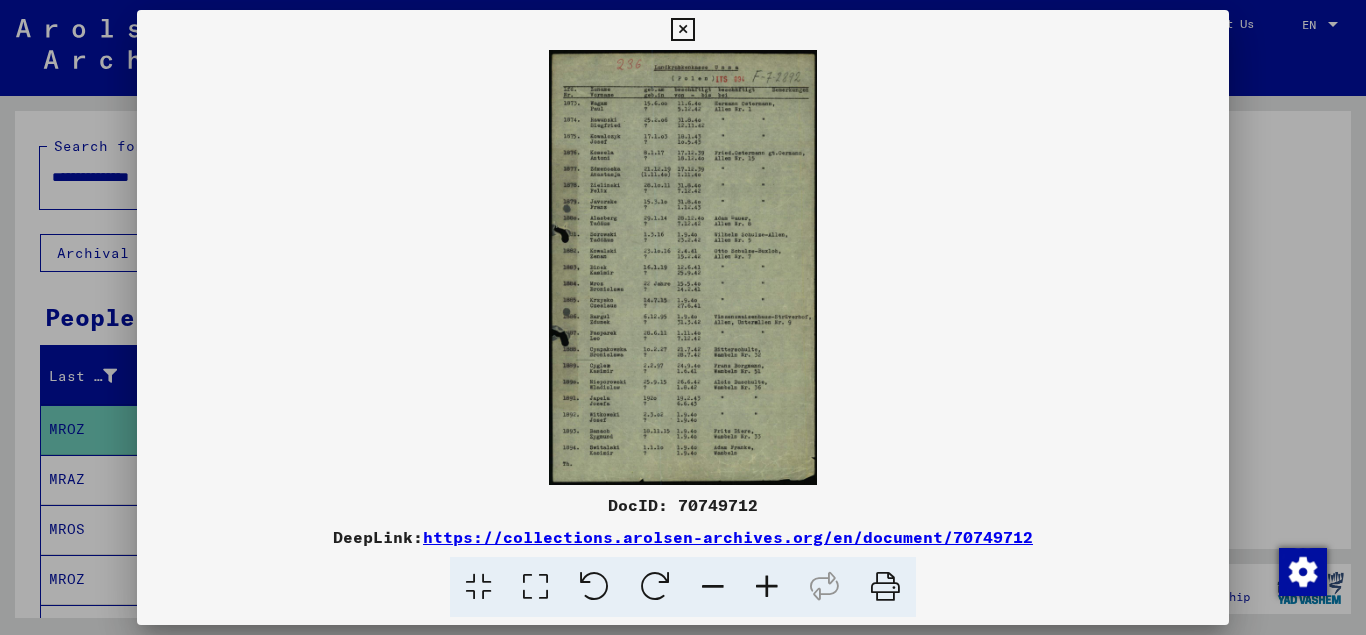 click at bounding box center [767, 587] 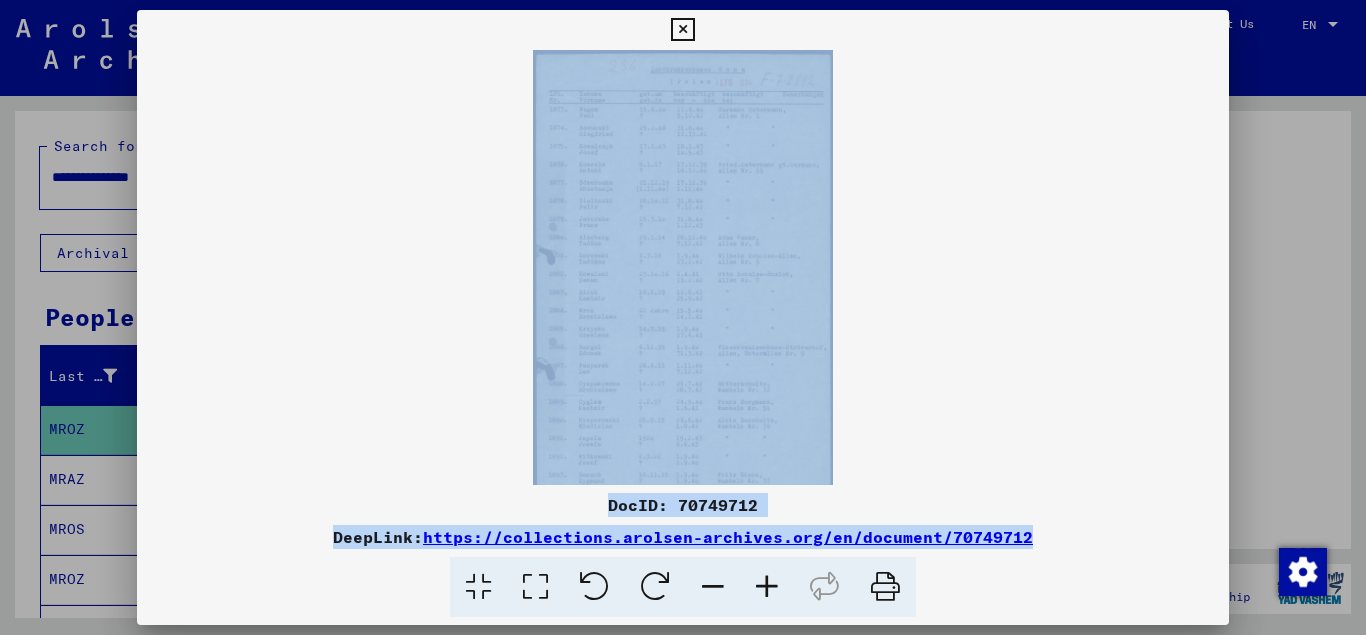 click at bounding box center (767, 587) 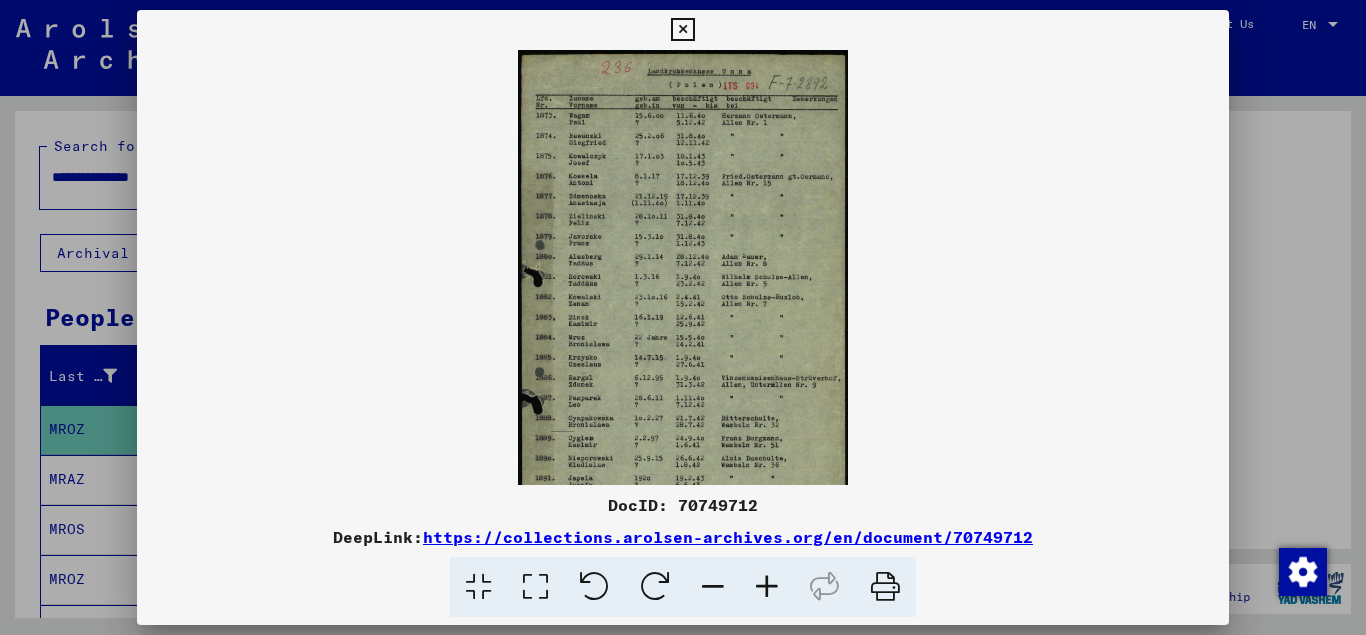 click at bounding box center [767, 587] 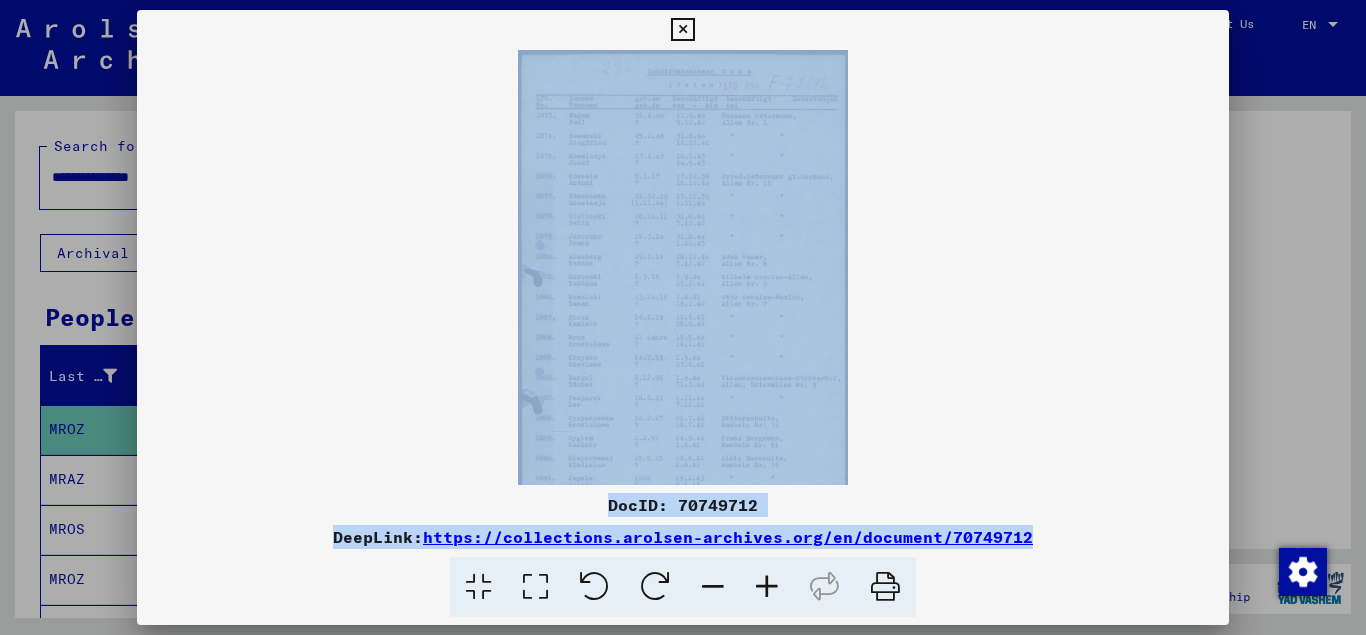 click at bounding box center (767, 587) 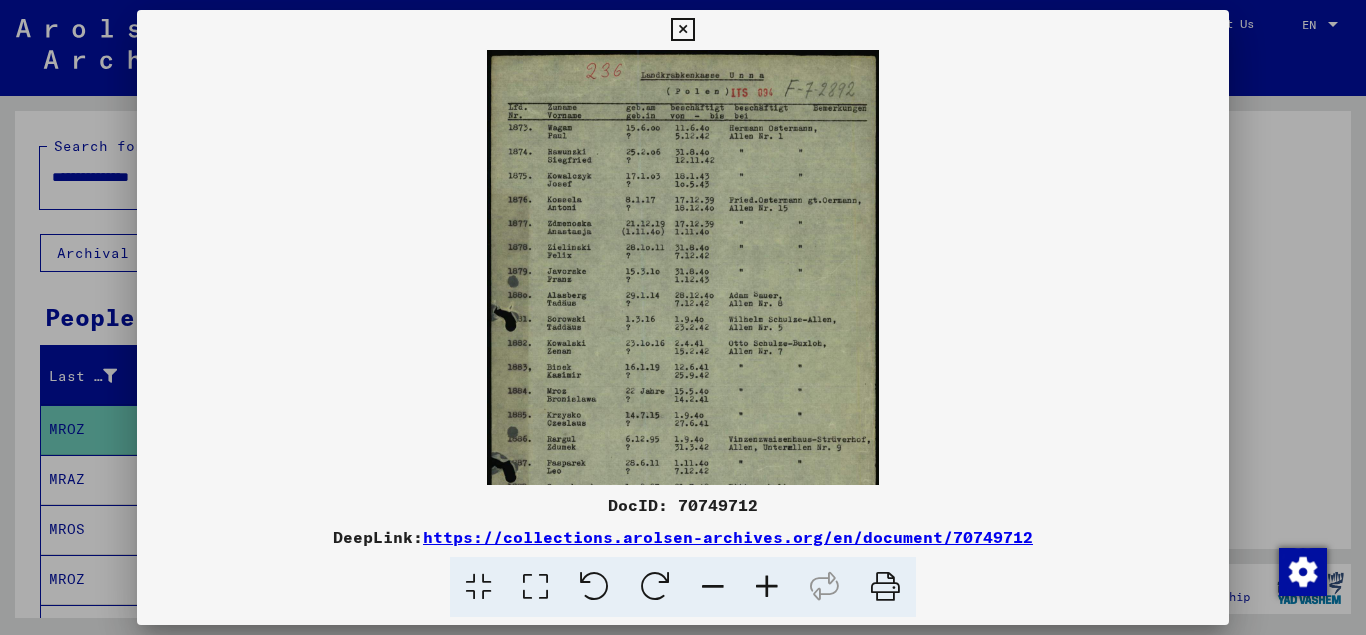 click at bounding box center (767, 587) 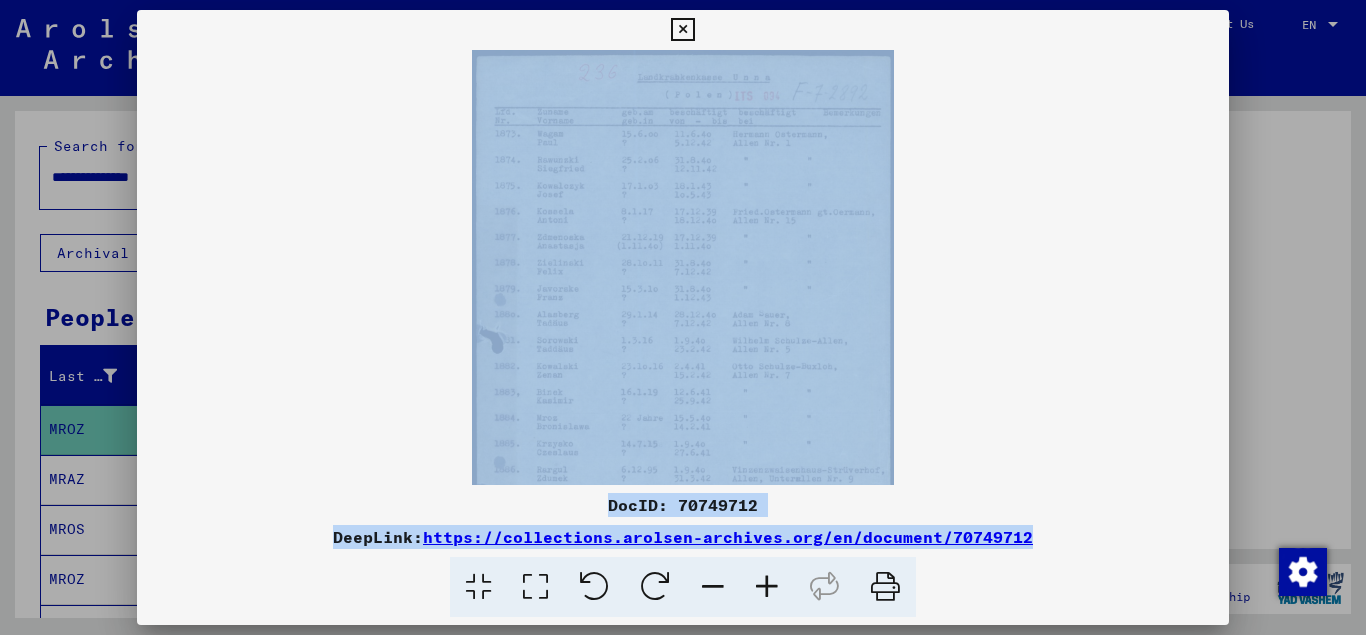 click at bounding box center (767, 587) 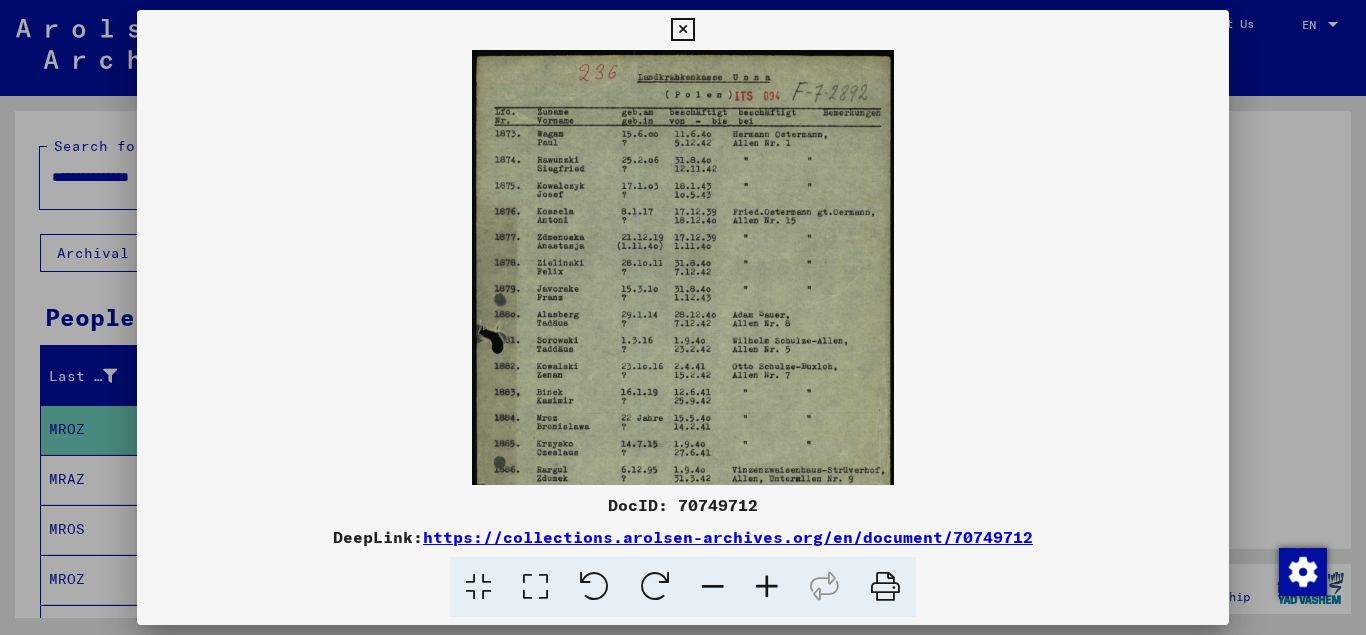 click at bounding box center (767, 587) 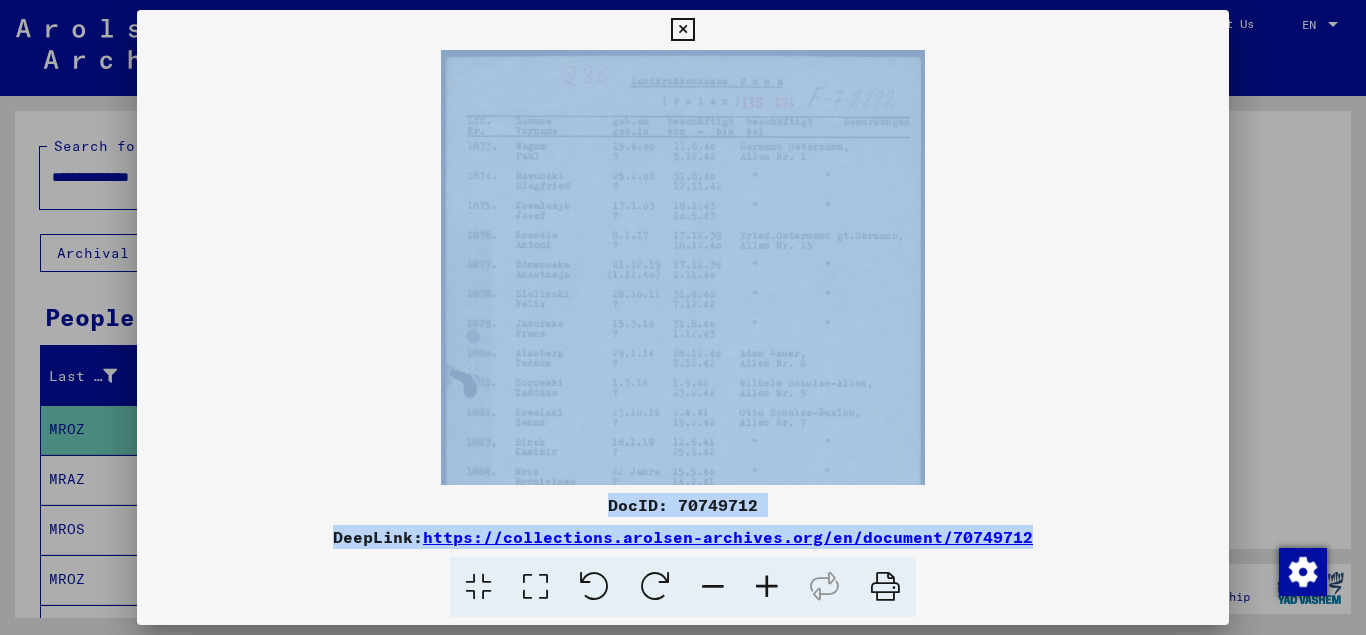 click at bounding box center (767, 587) 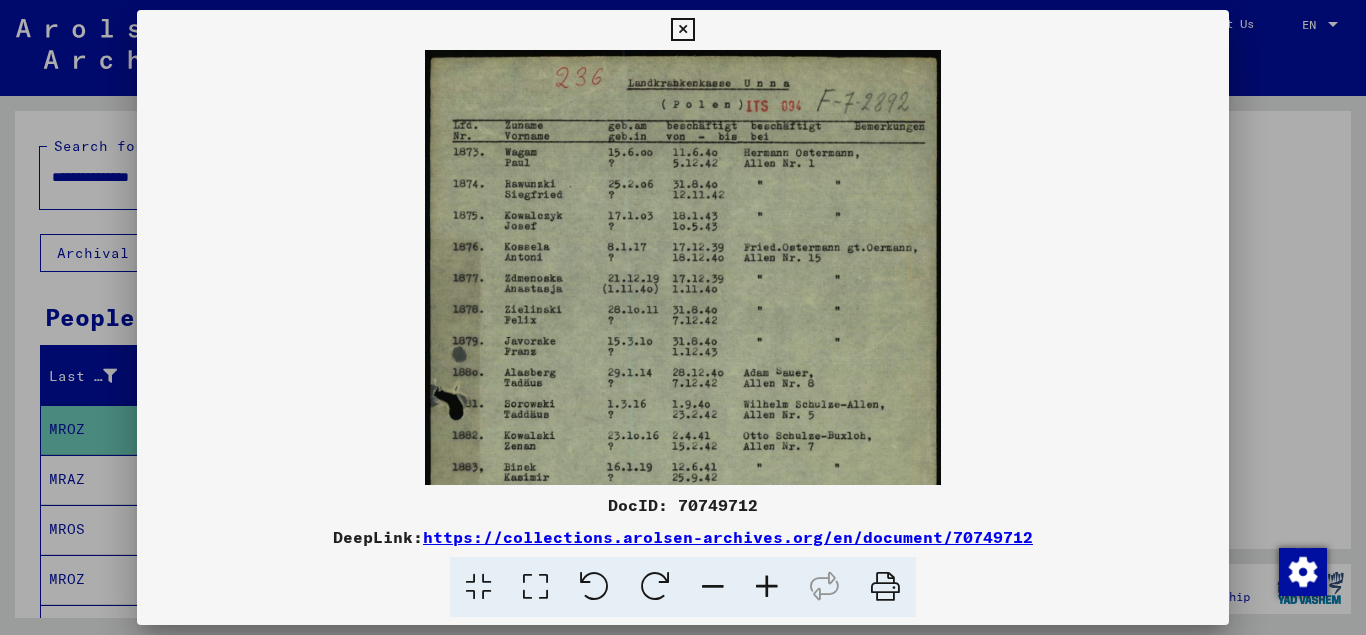 click at bounding box center (767, 587) 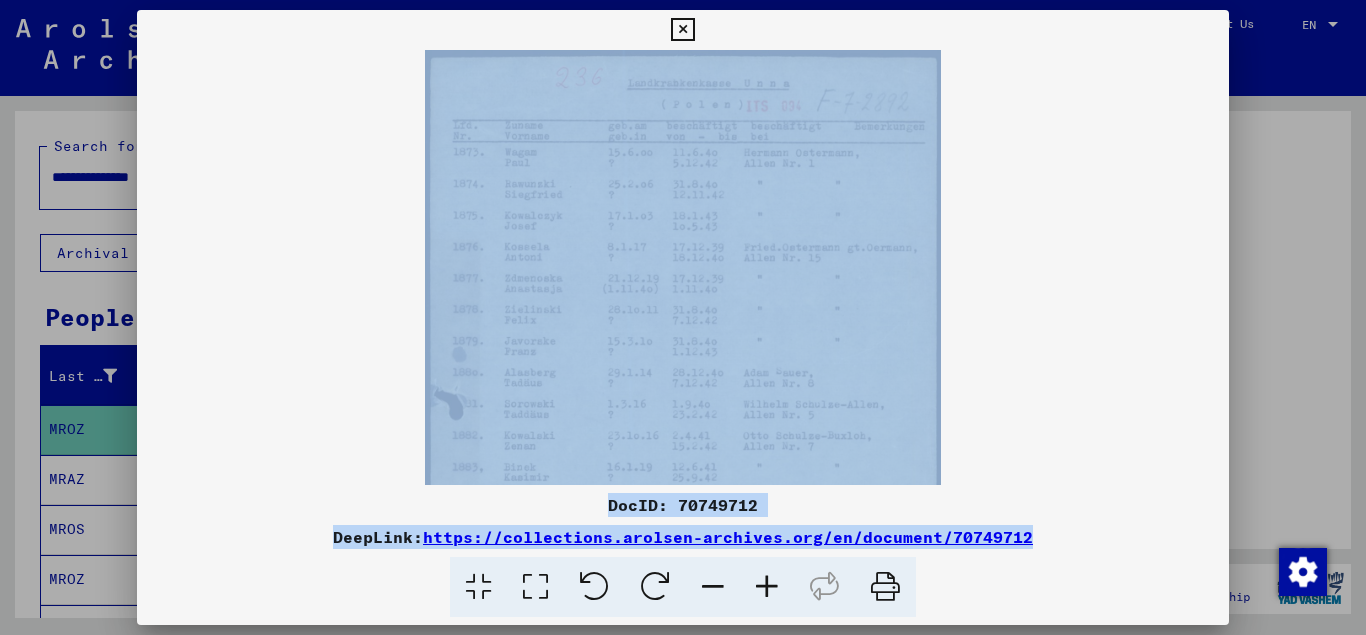 click at bounding box center (767, 587) 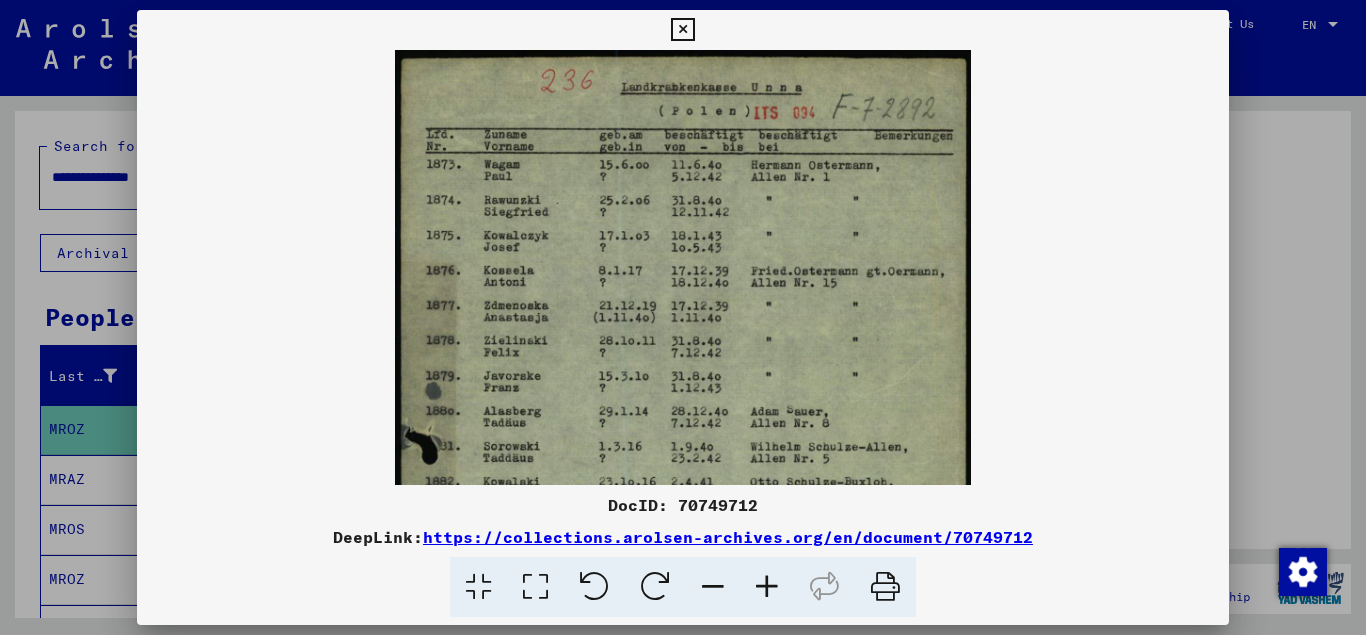 click at bounding box center (767, 587) 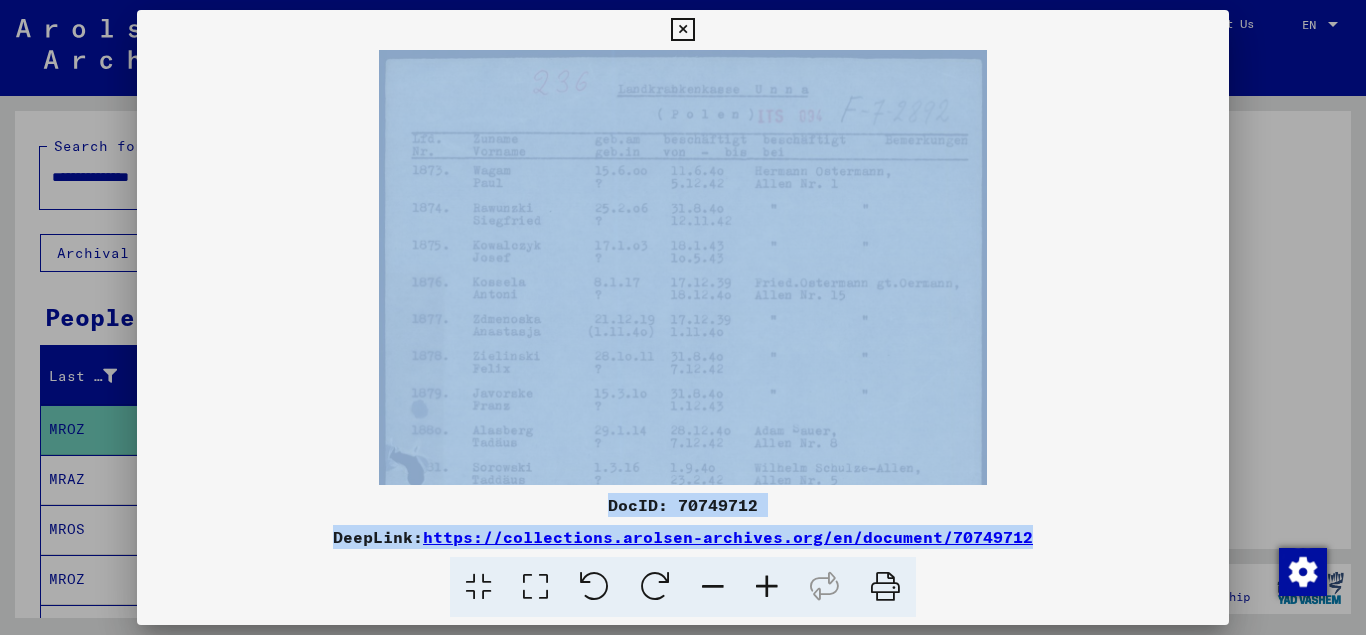 click at bounding box center (767, 587) 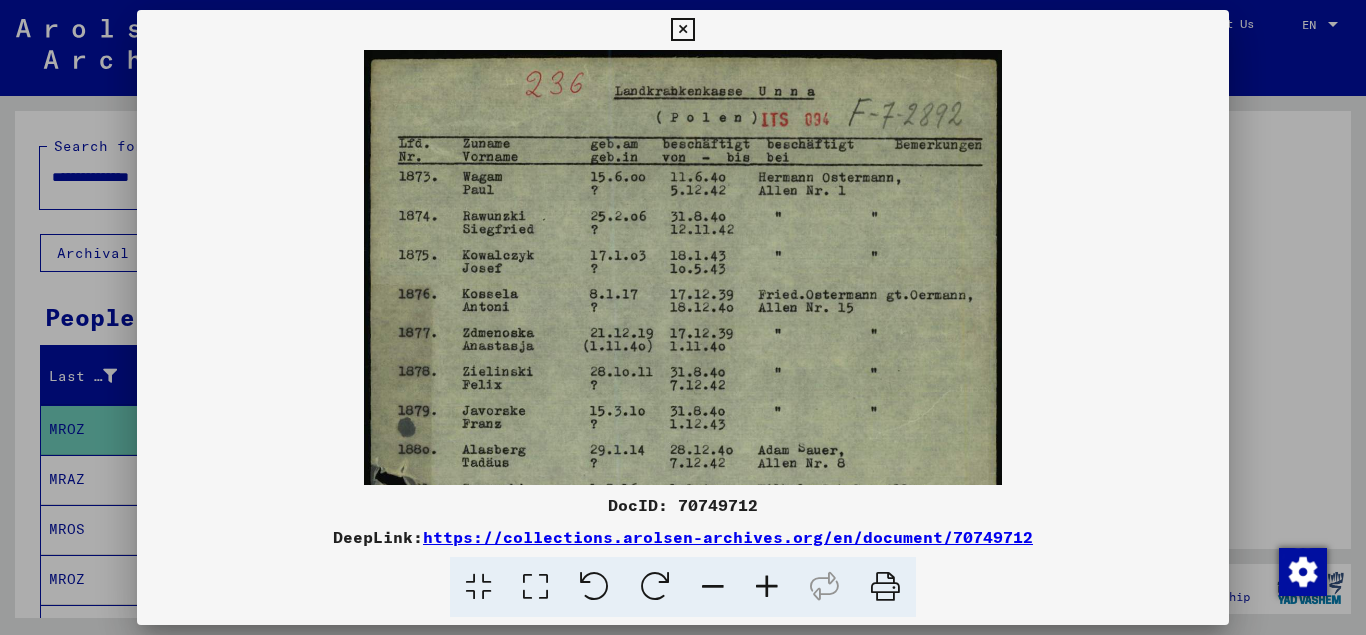 click at bounding box center (767, 587) 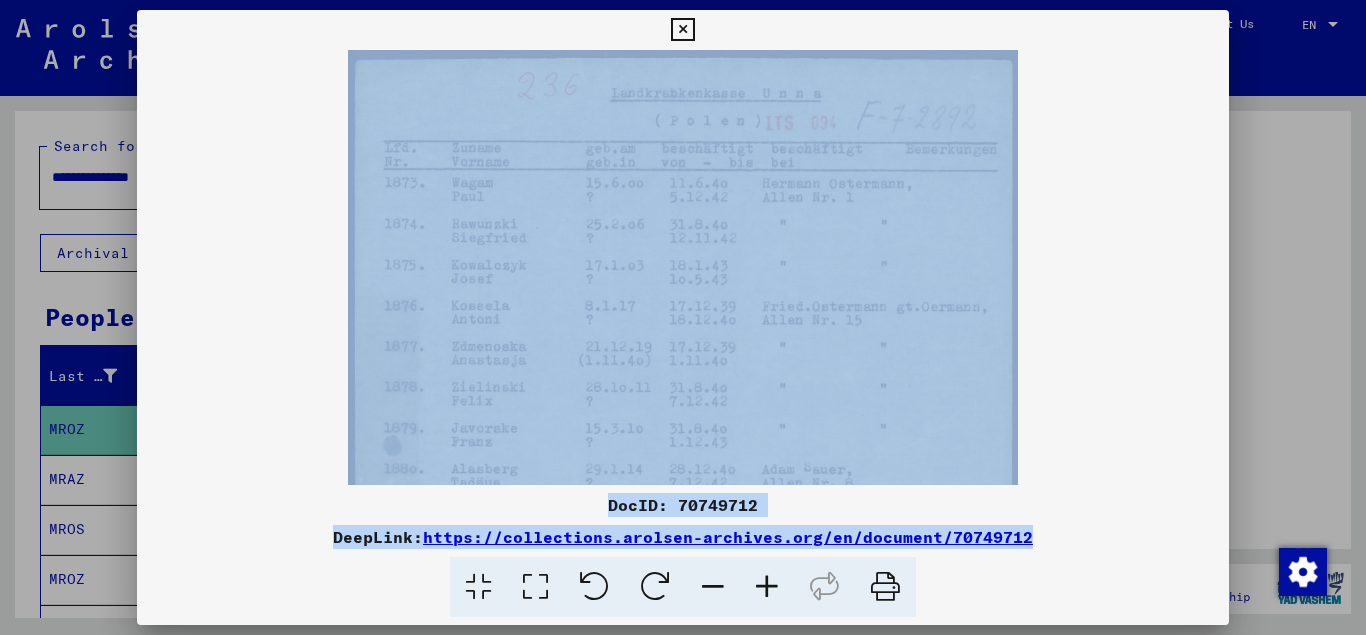 click at bounding box center (767, 587) 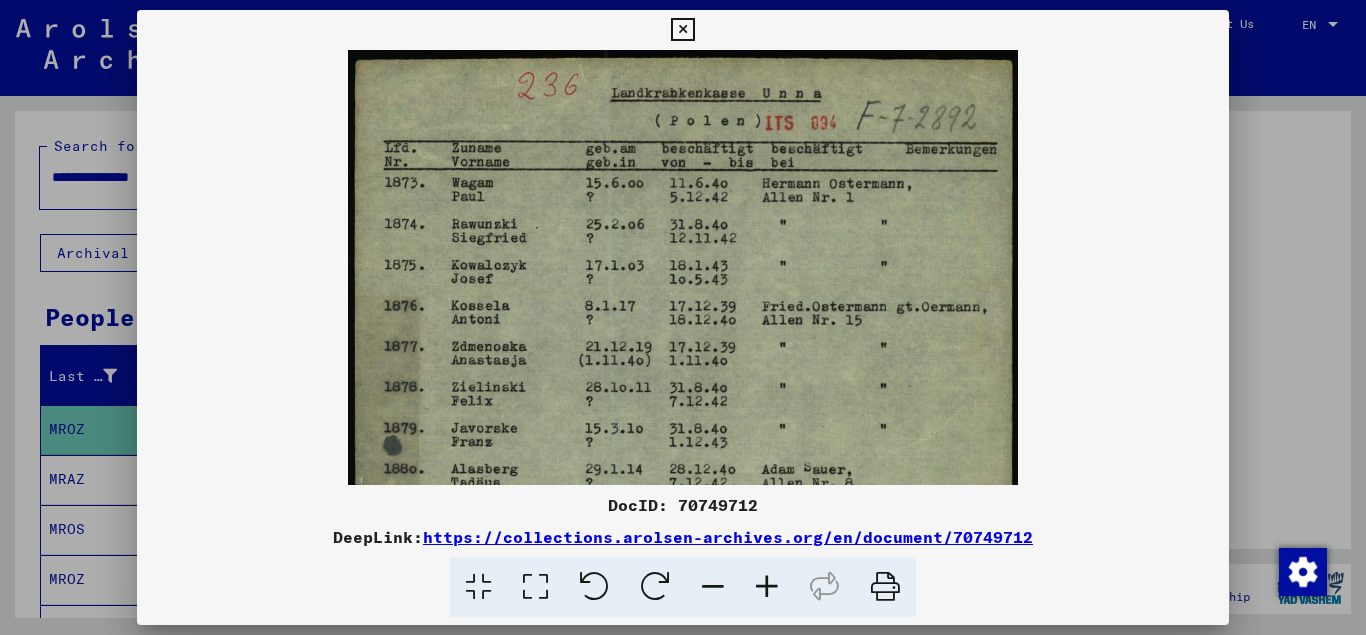 click at bounding box center (767, 587) 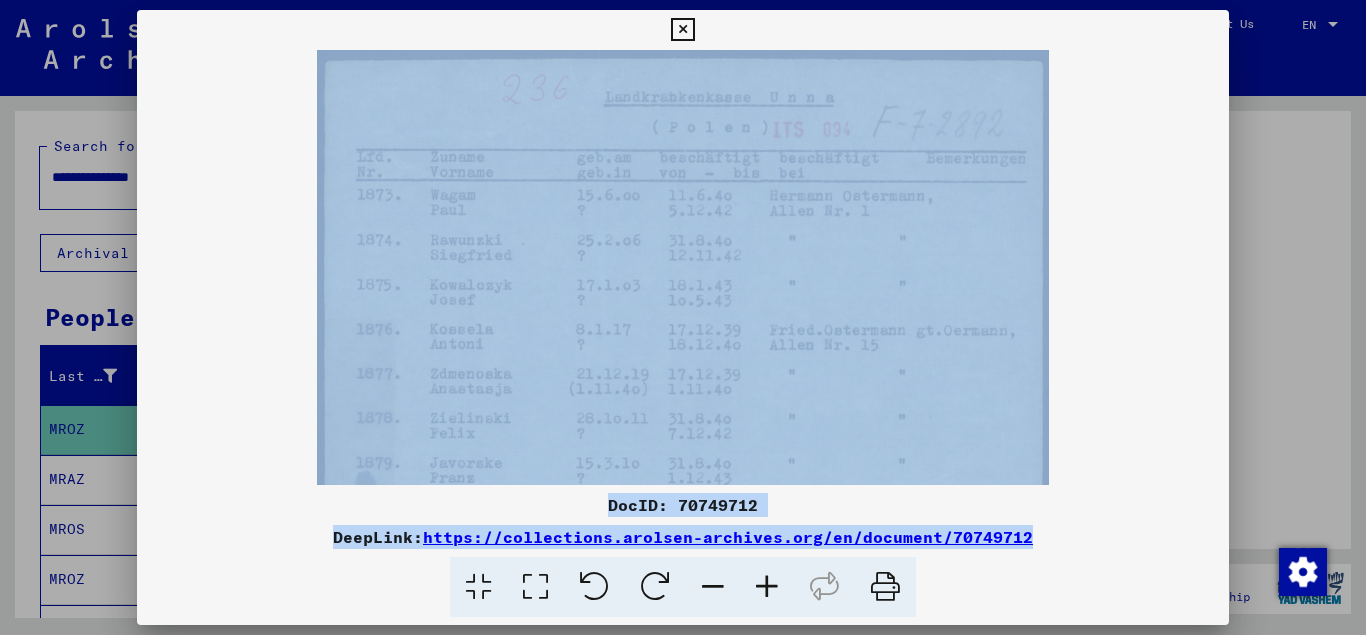 click at bounding box center [767, 587] 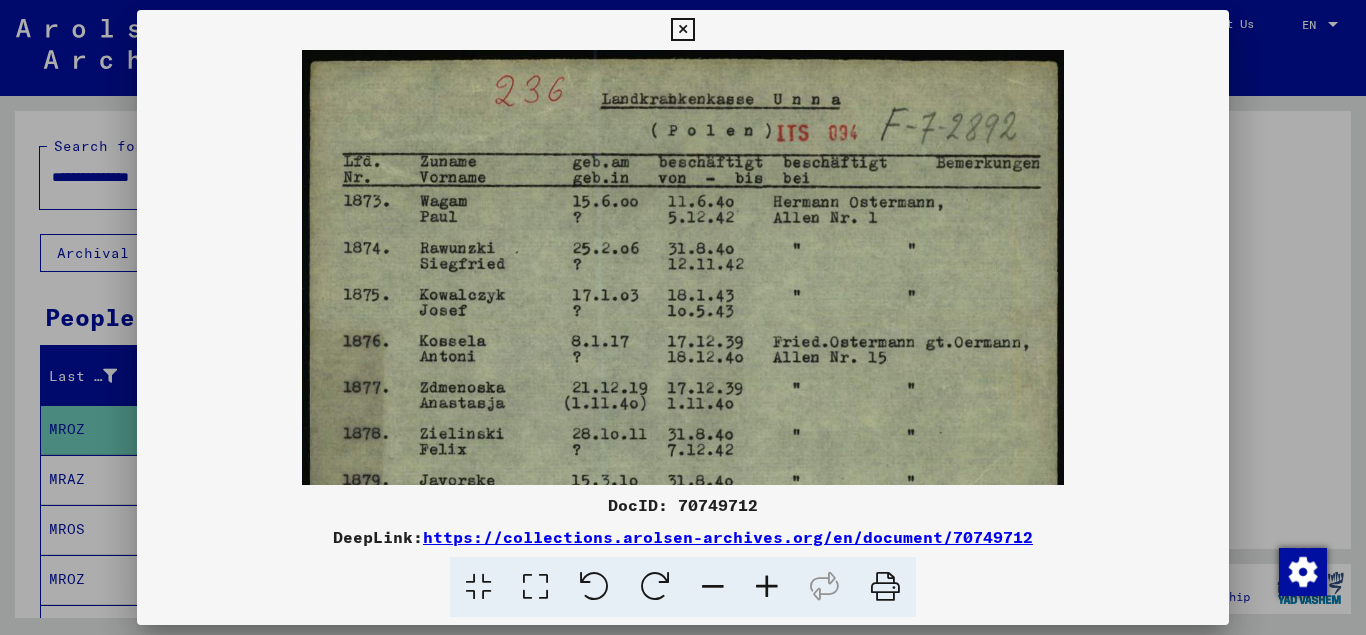 click at bounding box center (767, 587) 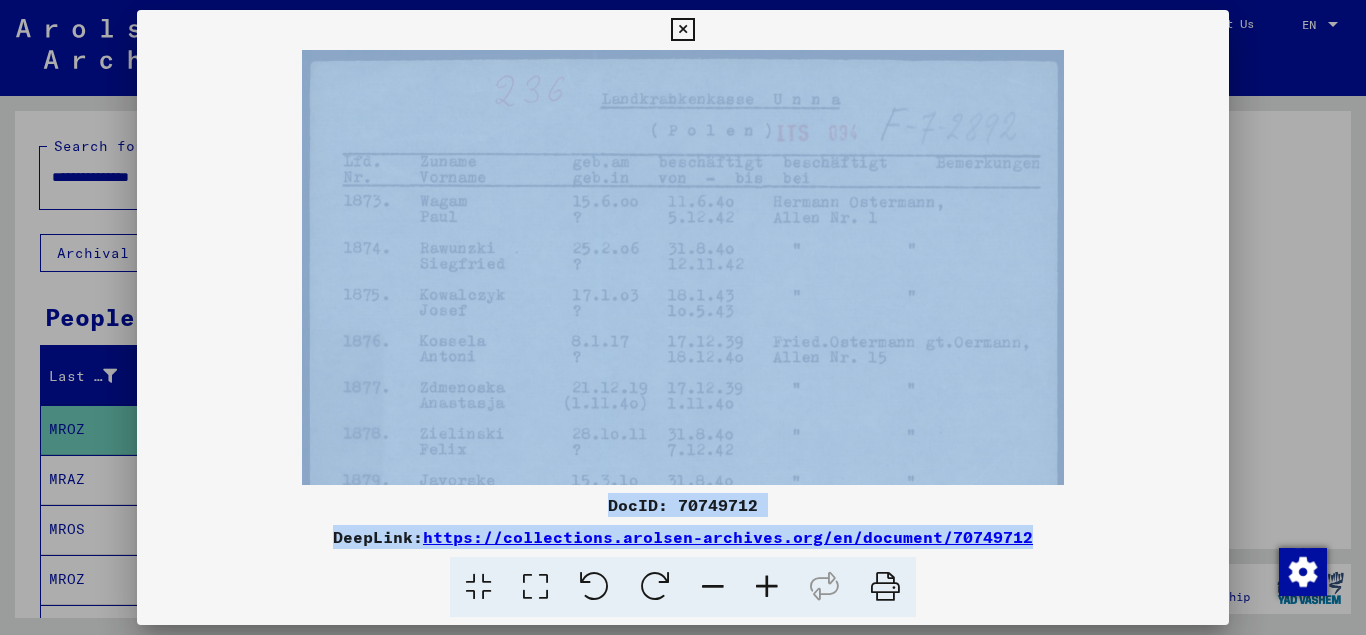 click at bounding box center [767, 587] 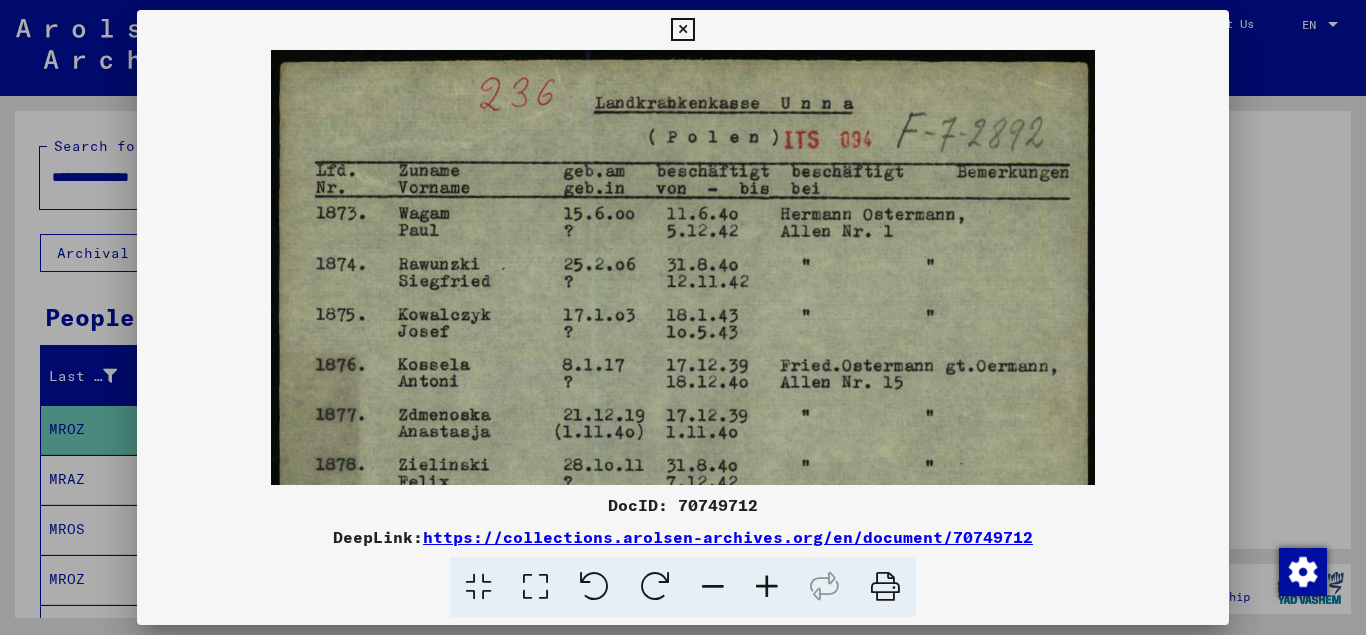 click at bounding box center (767, 587) 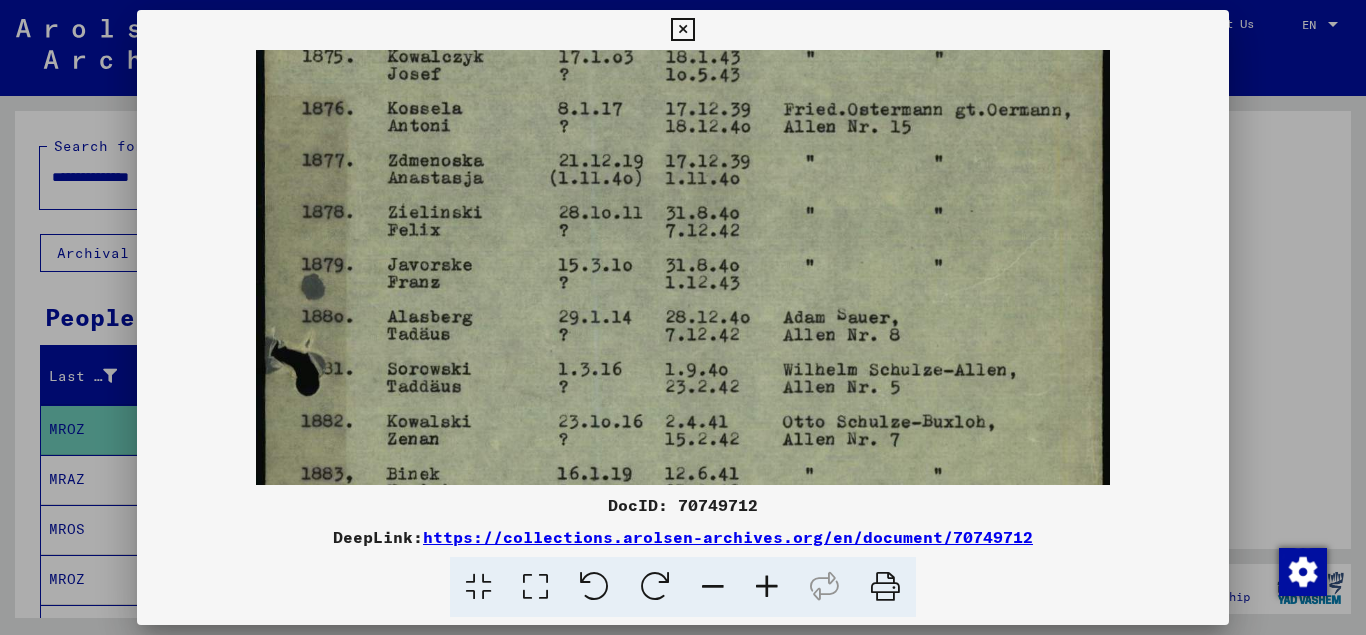 drag, startPoint x: 853, startPoint y: 442, endPoint x: 837, endPoint y: 174, distance: 268.47717 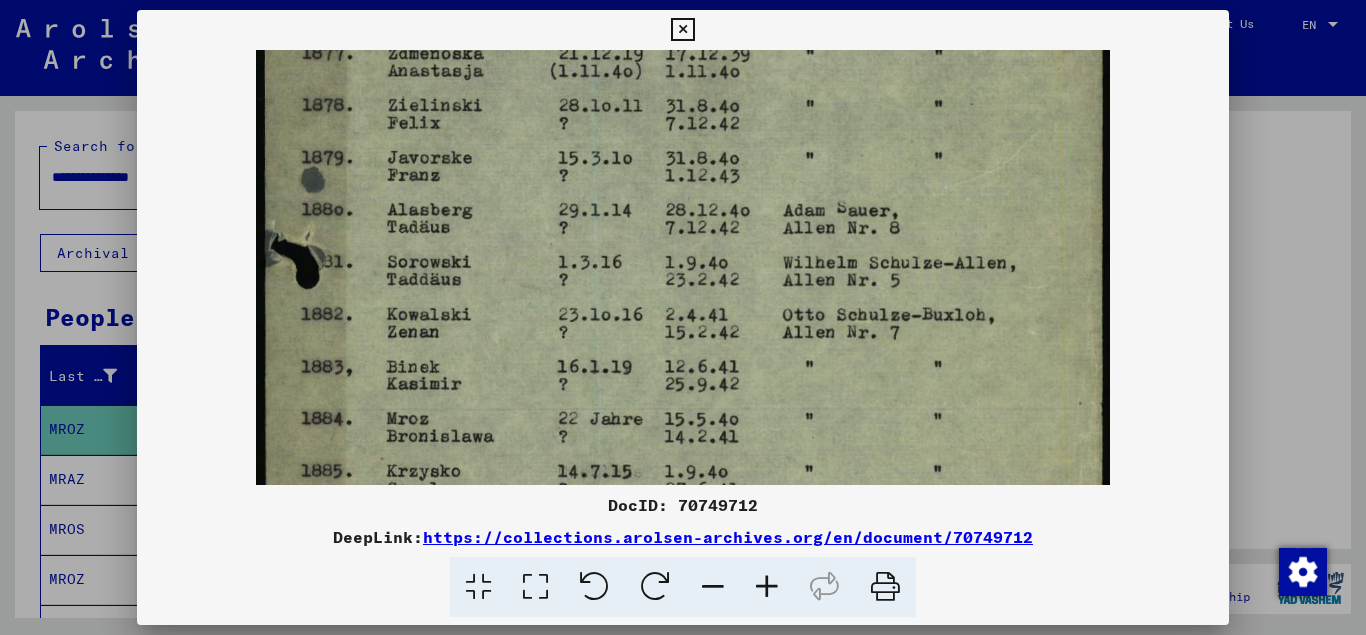 drag, startPoint x: 829, startPoint y: 275, endPoint x: 830, endPoint y: 165, distance: 110.00455 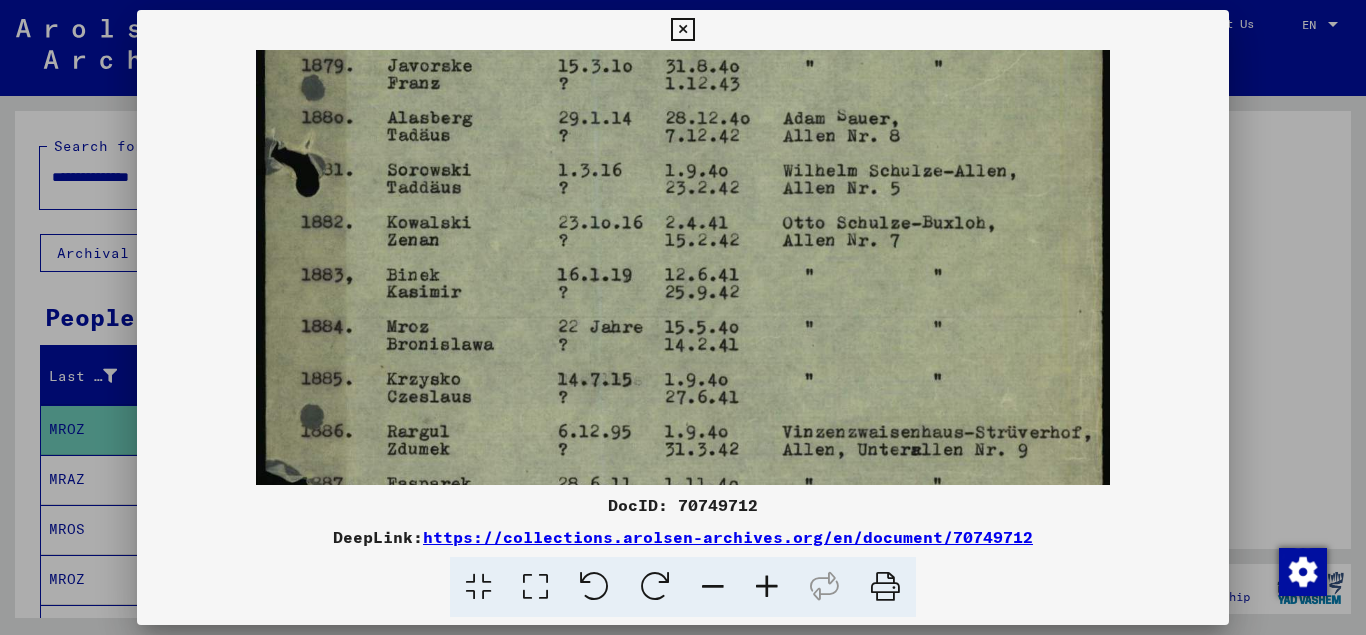 scroll, scrollTop: 468, scrollLeft: 0, axis: vertical 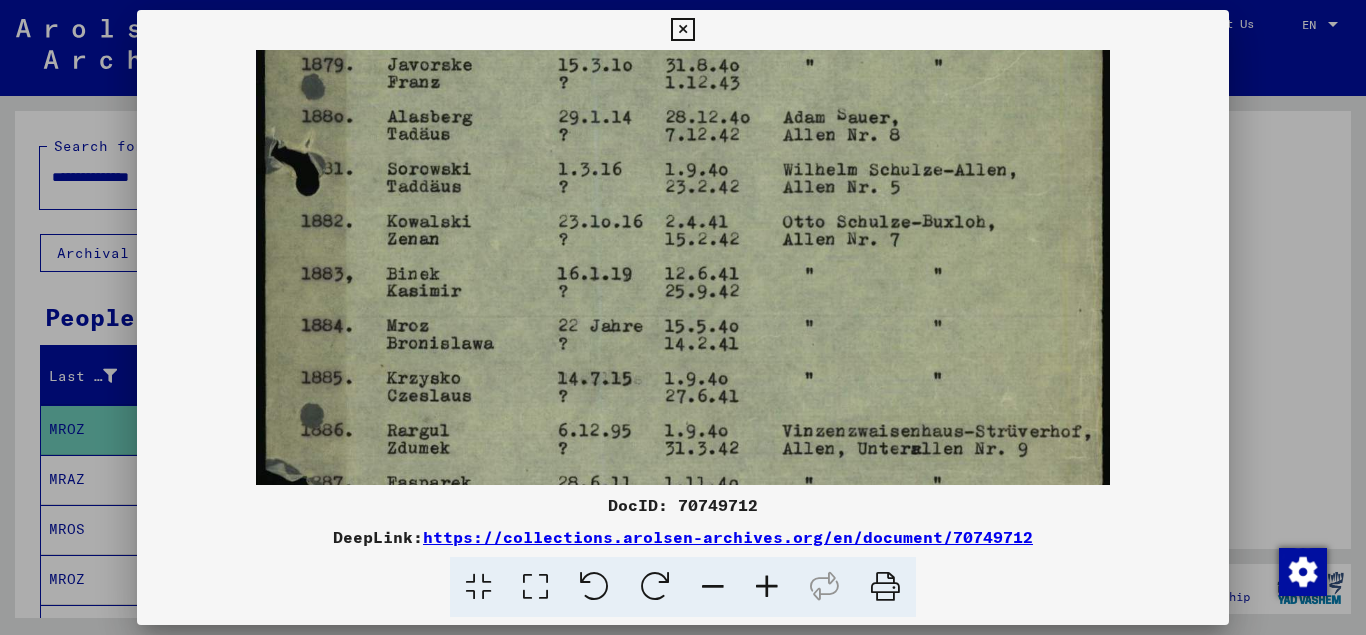 drag, startPoint x: 855, startPoint y: 365, endPoint x: 851, endPoint y: 273, distance: 92.086914 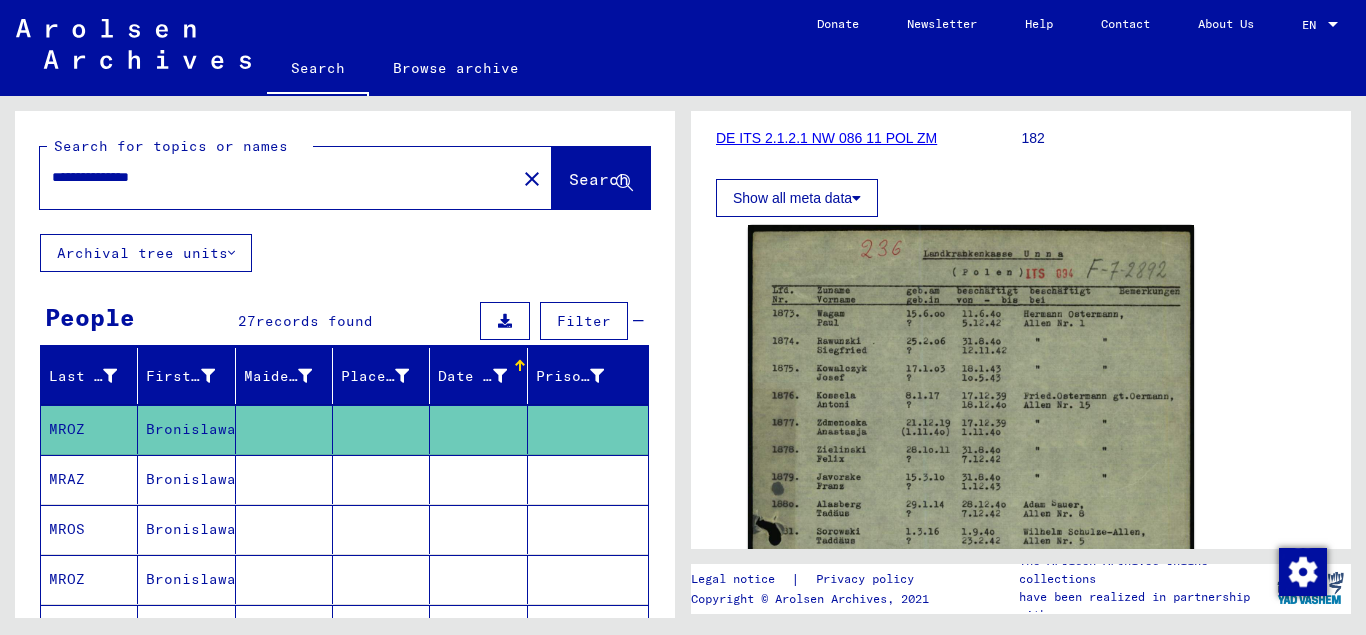 click on "Bronislawa" at bounding box center [186, 529] 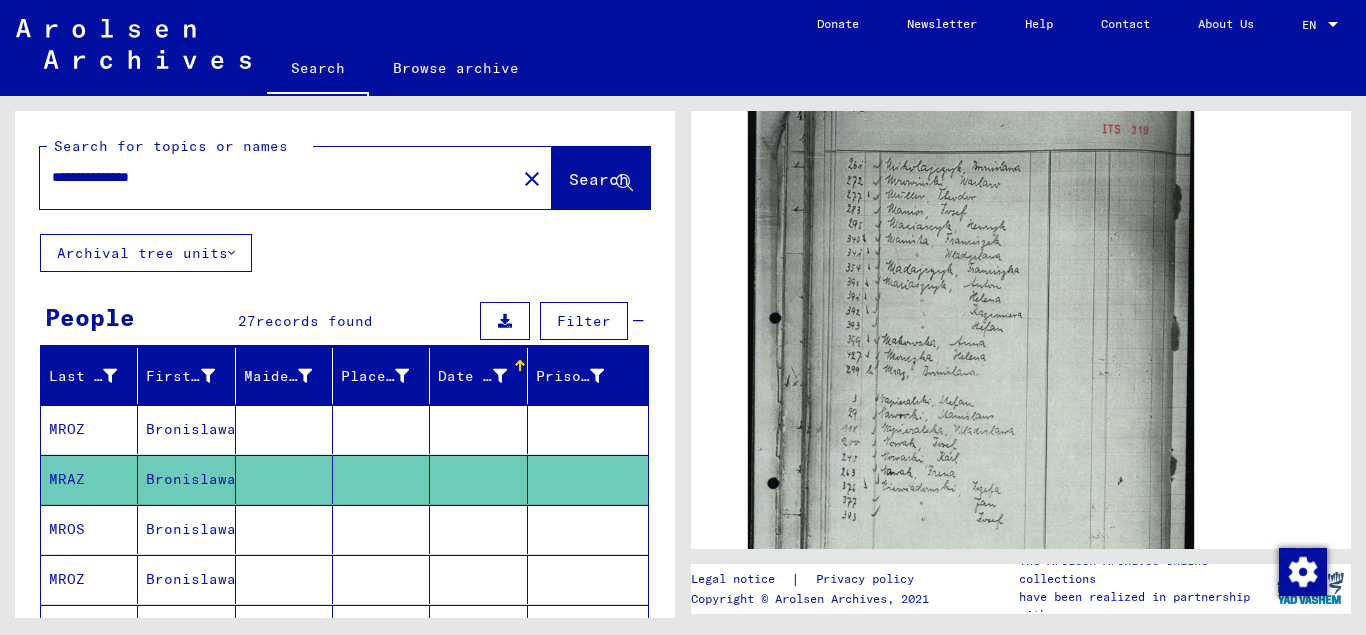 scroll, scrollTop: 742, scrollLeft: 0, axis: vertical 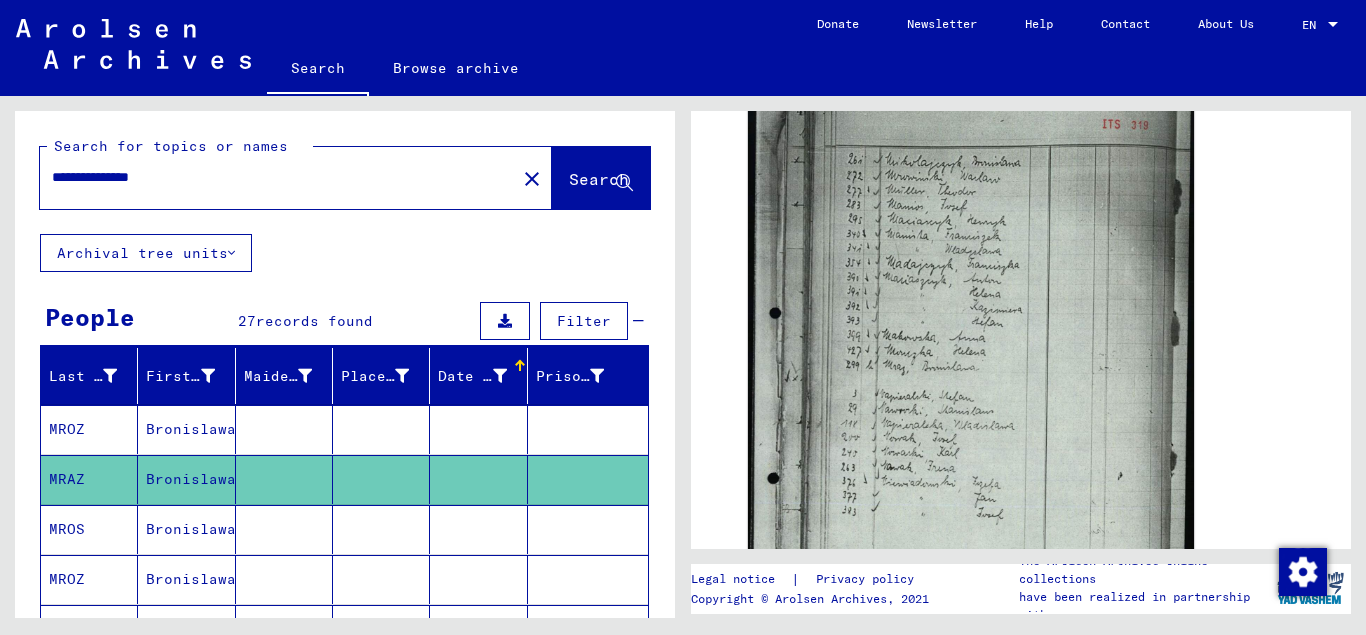 click on "Bronislawa" at bounding box center (186, 579) 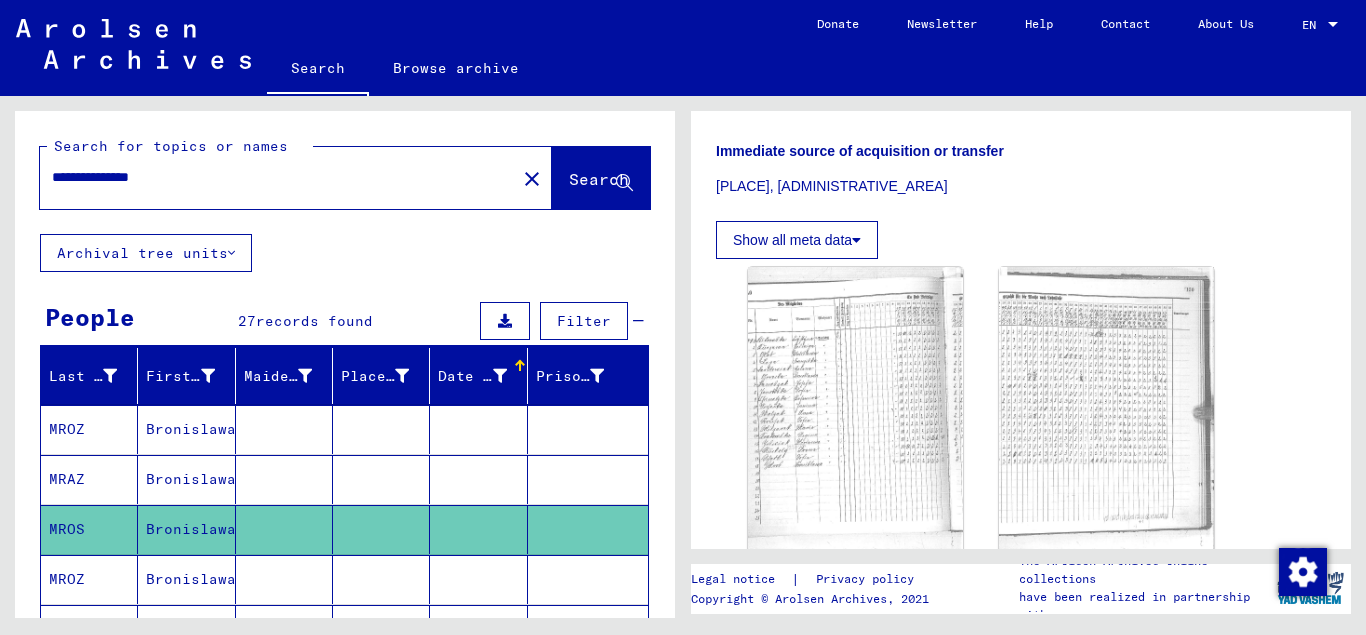 scroll, scrollTop: 487, scrollLeft: 0, axis: vertical 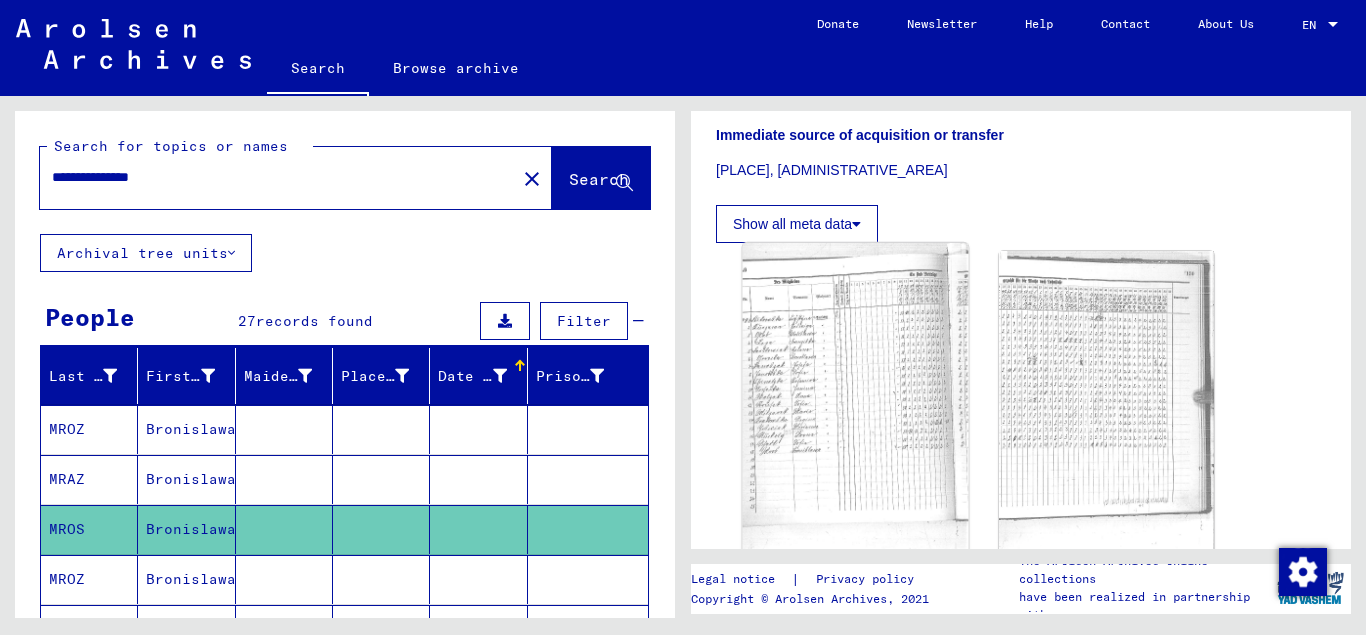 click 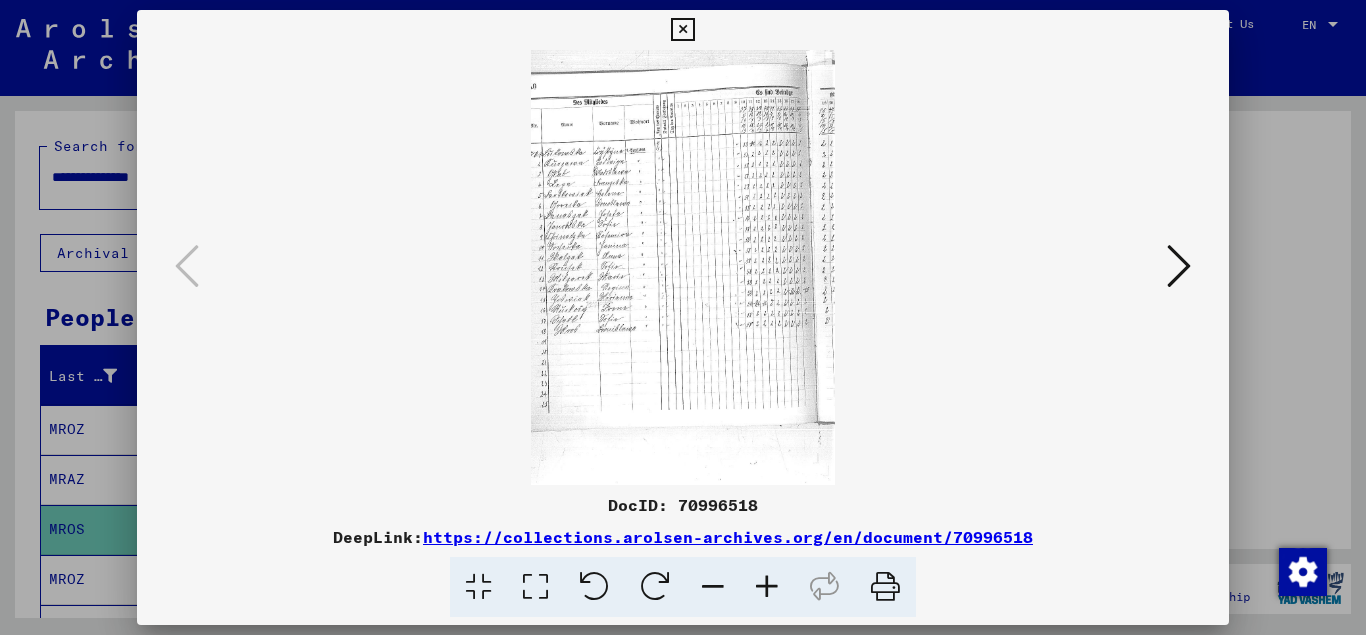 click at bounding box center [767, 587] 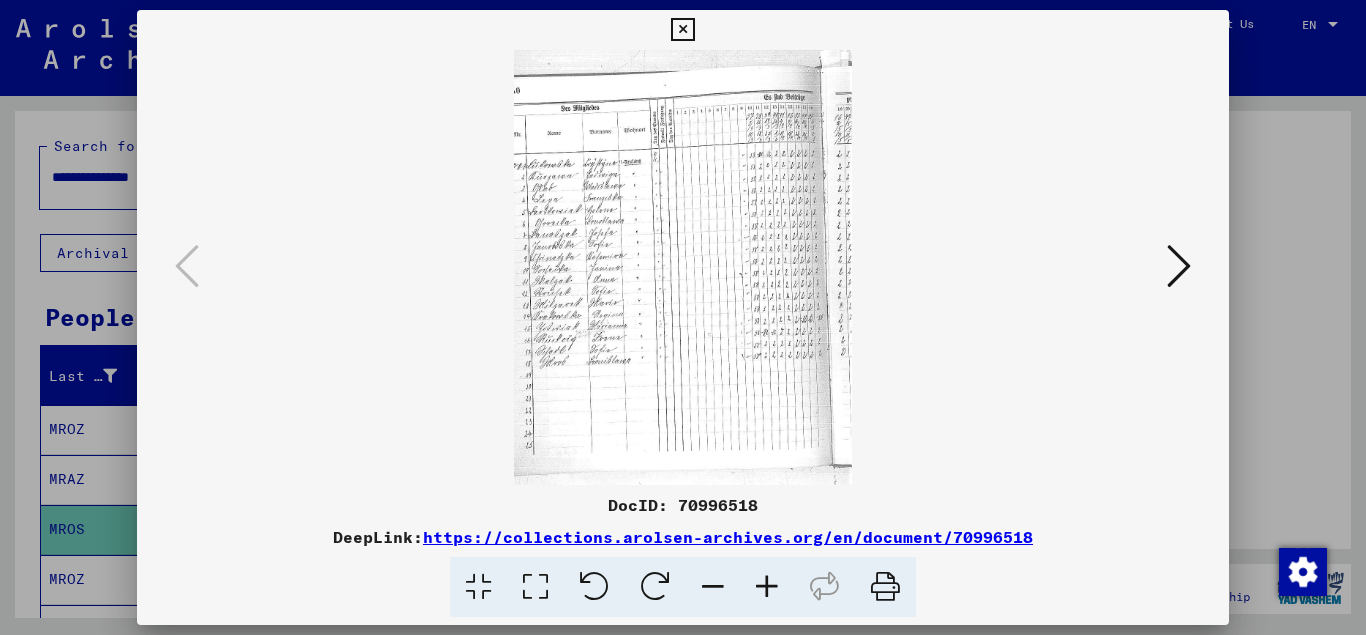 click at bounding box center (767, 587) 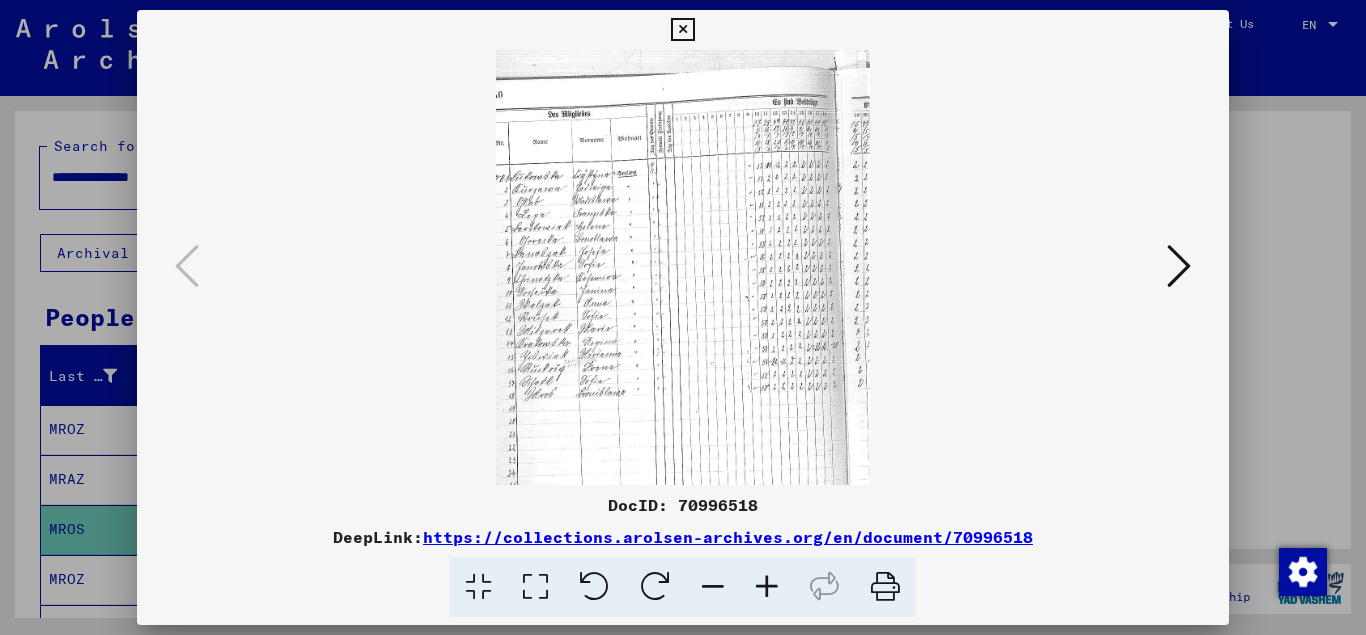click at bounding box center [767, 587] 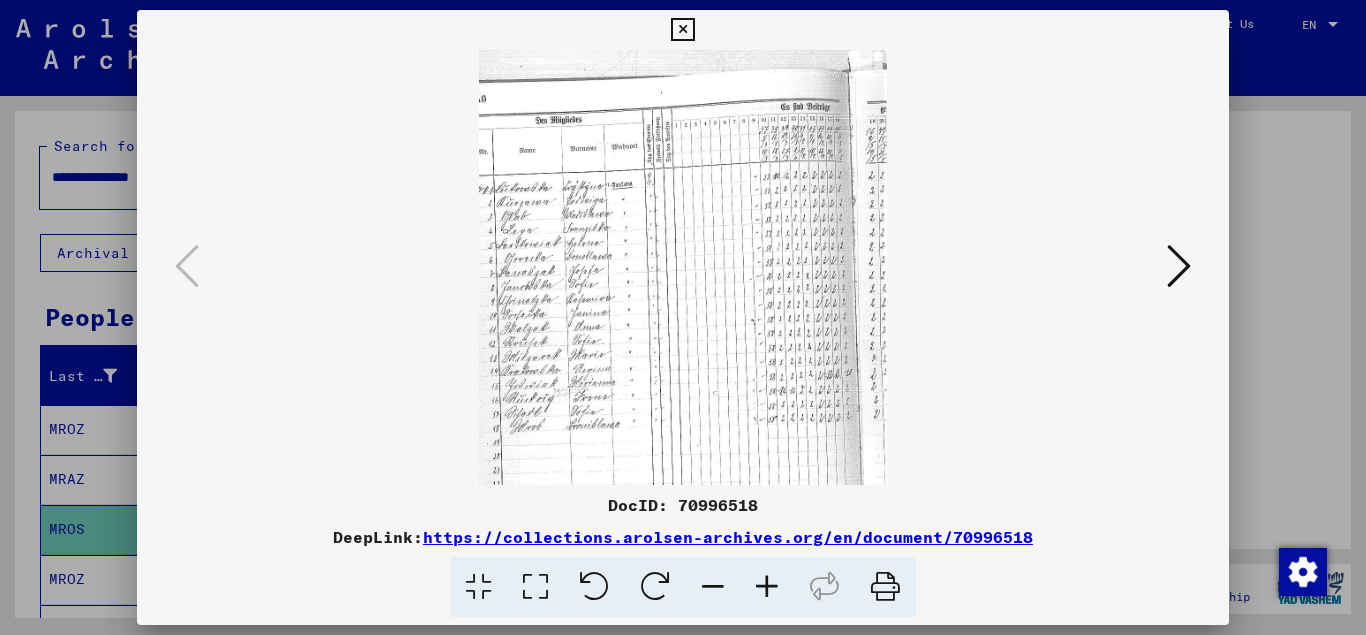 click at bounding box center [767, 587] 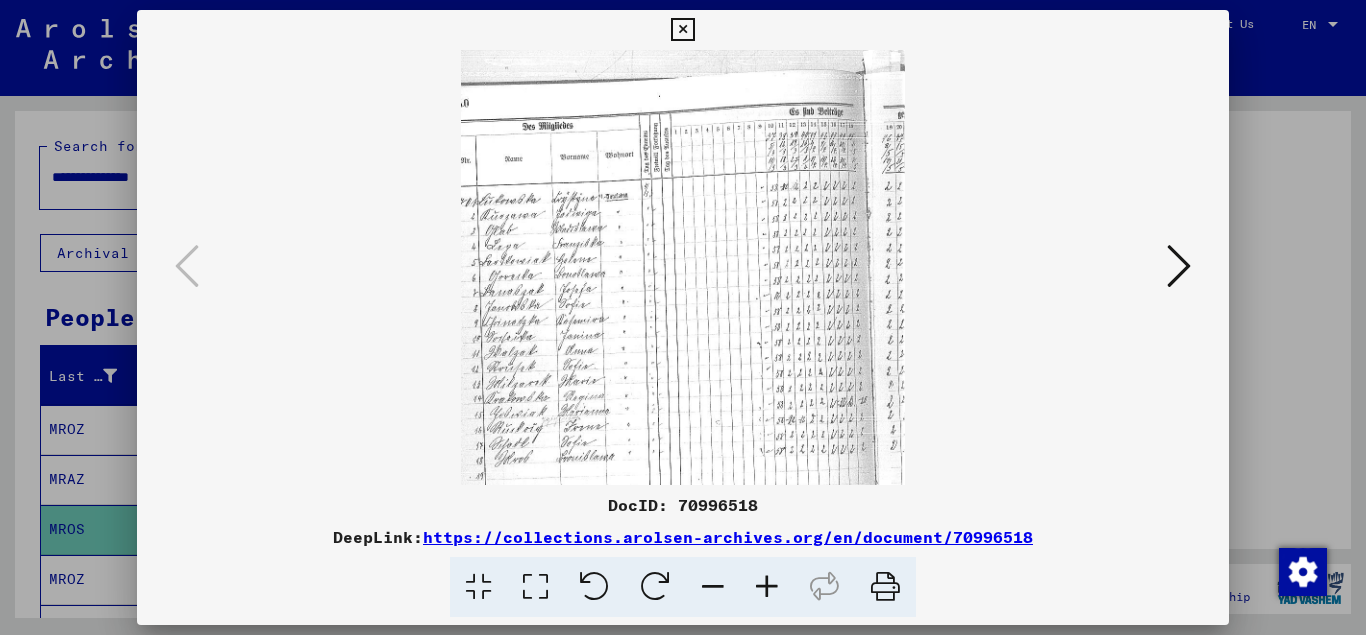 click at bounding box center (767, 587) 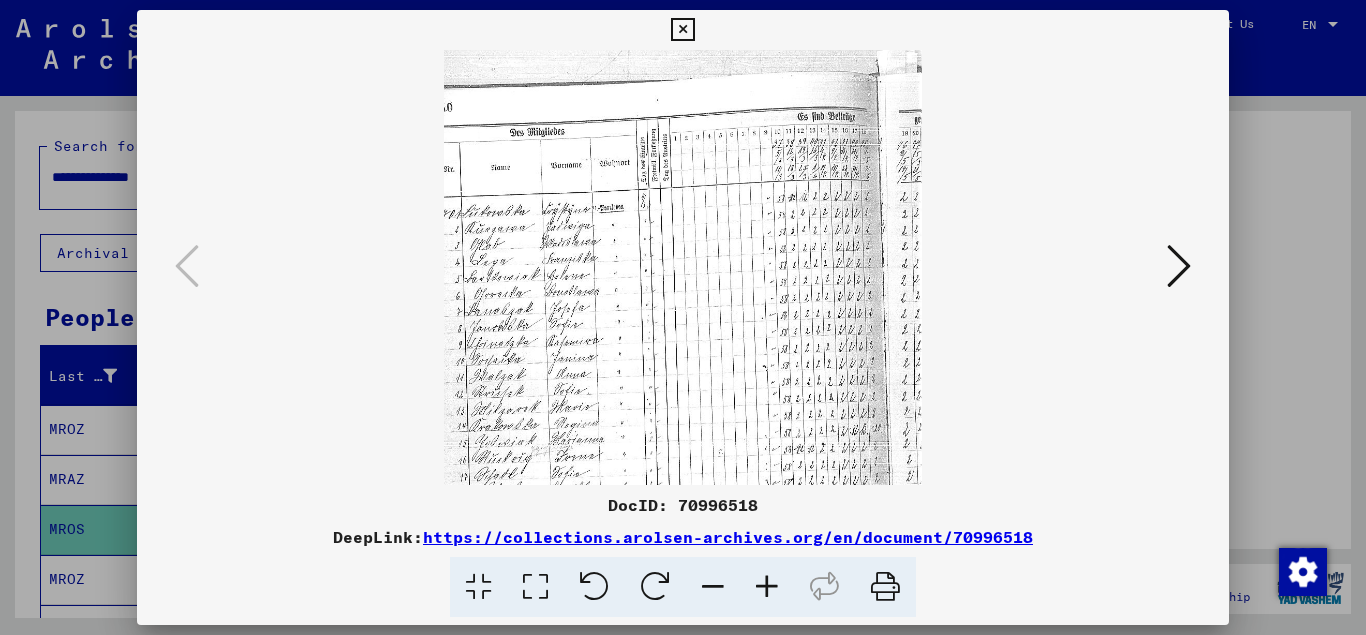 click at bounding box center (767, 587) 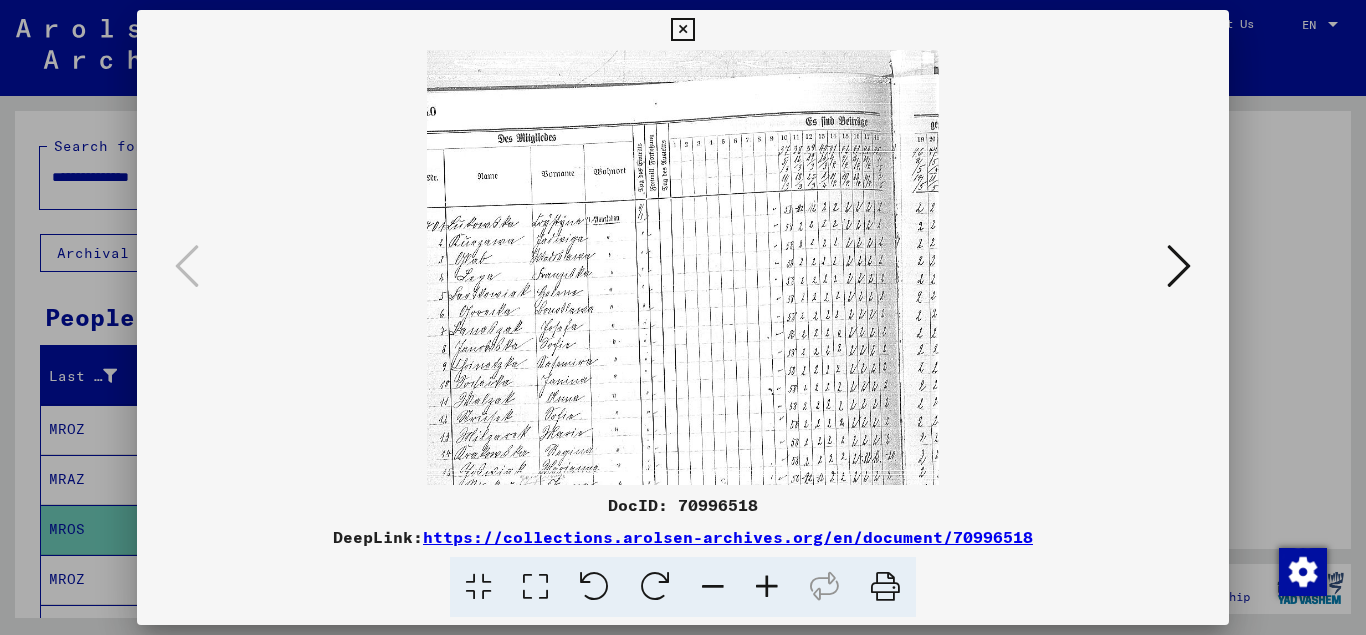 click at bounding box center [767, 587] 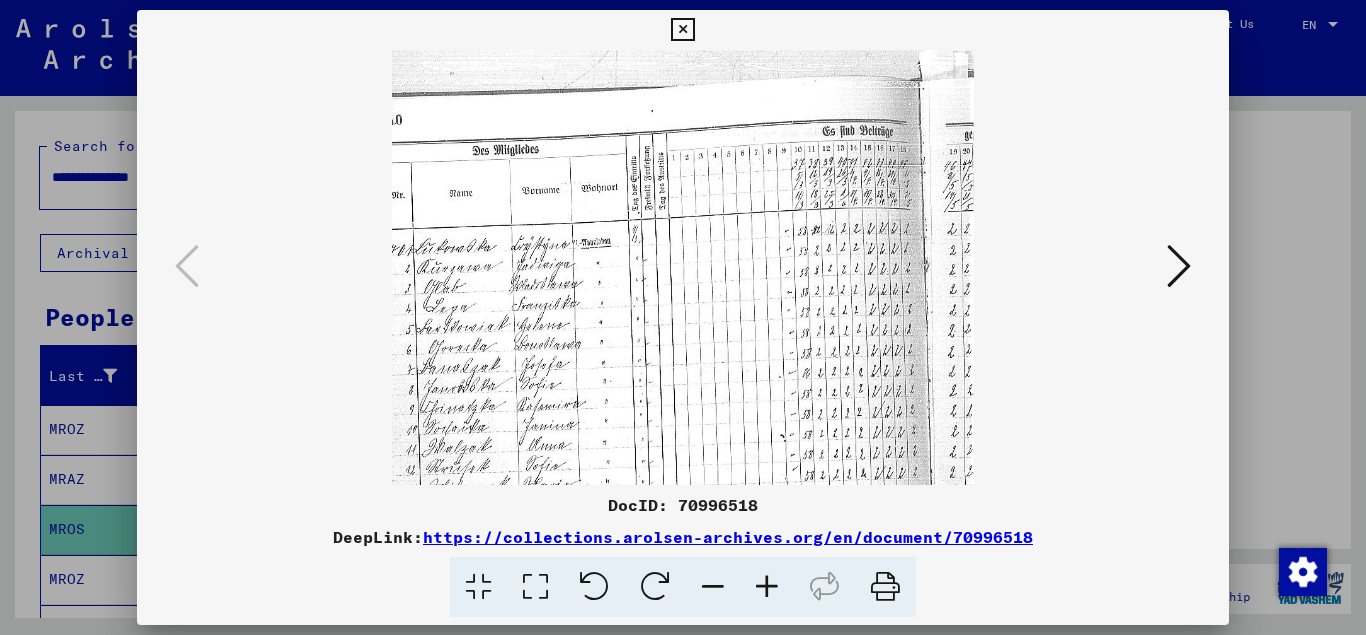 click at bounding box center [767, 587] 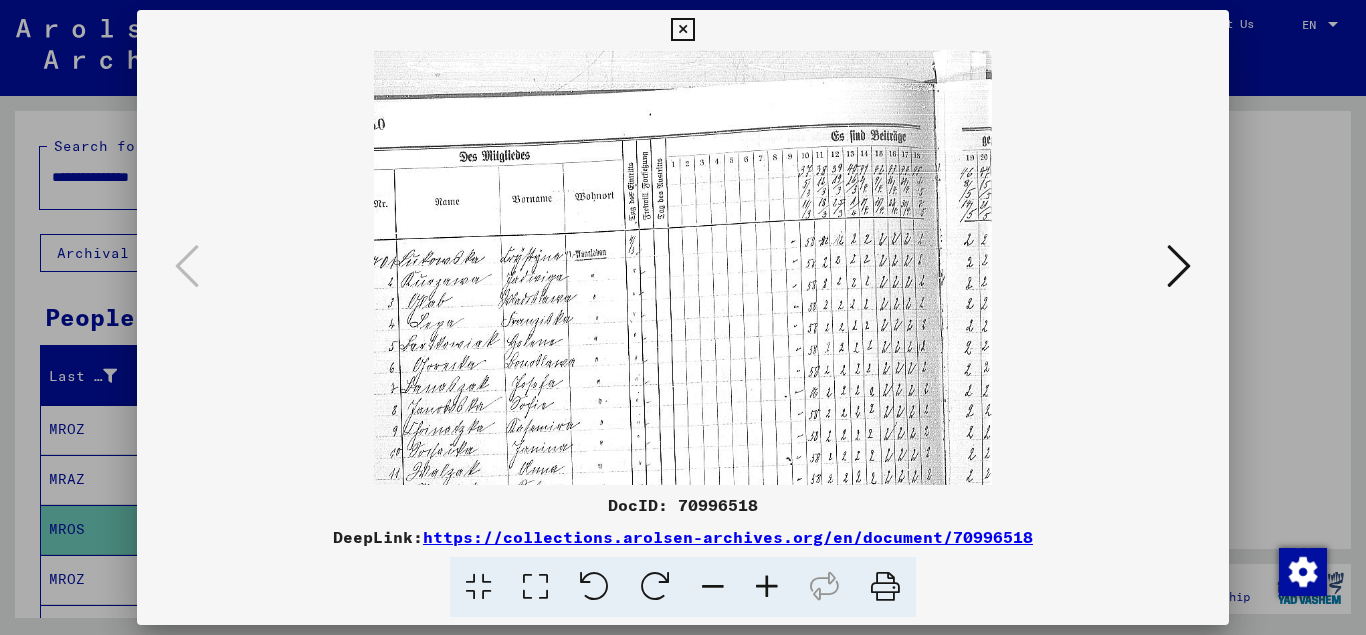 click at bounding box center [767, 587] 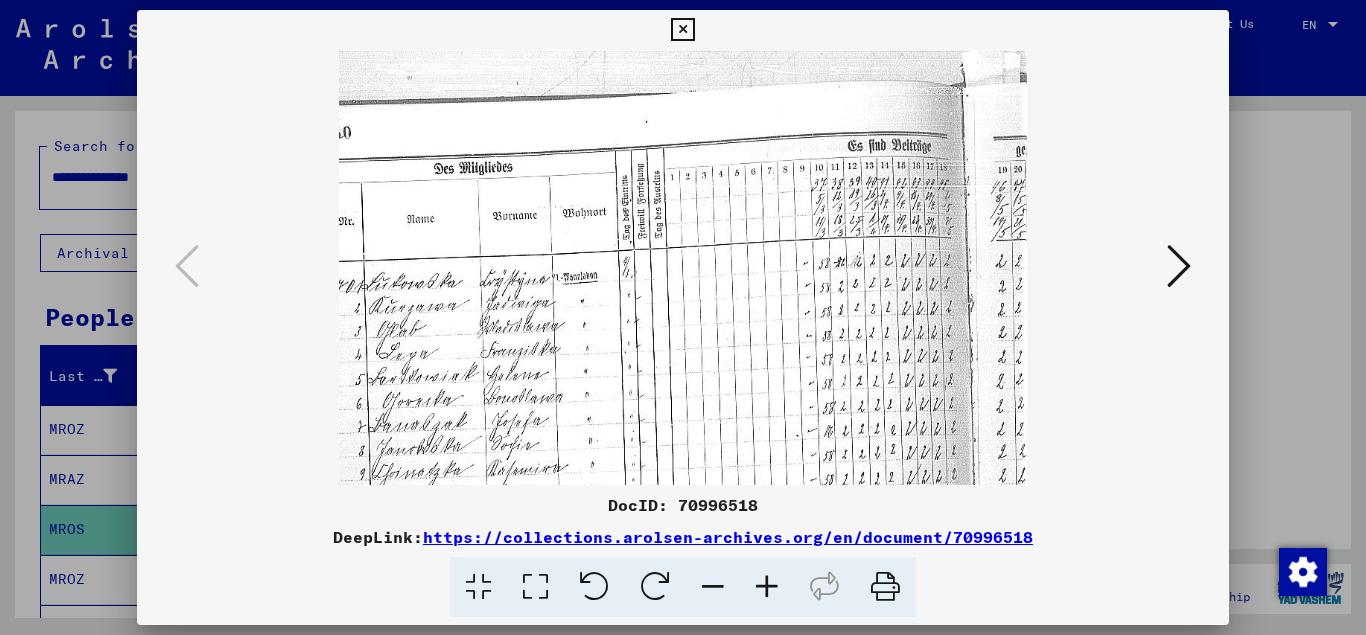 click at bounding box center [767, 587] 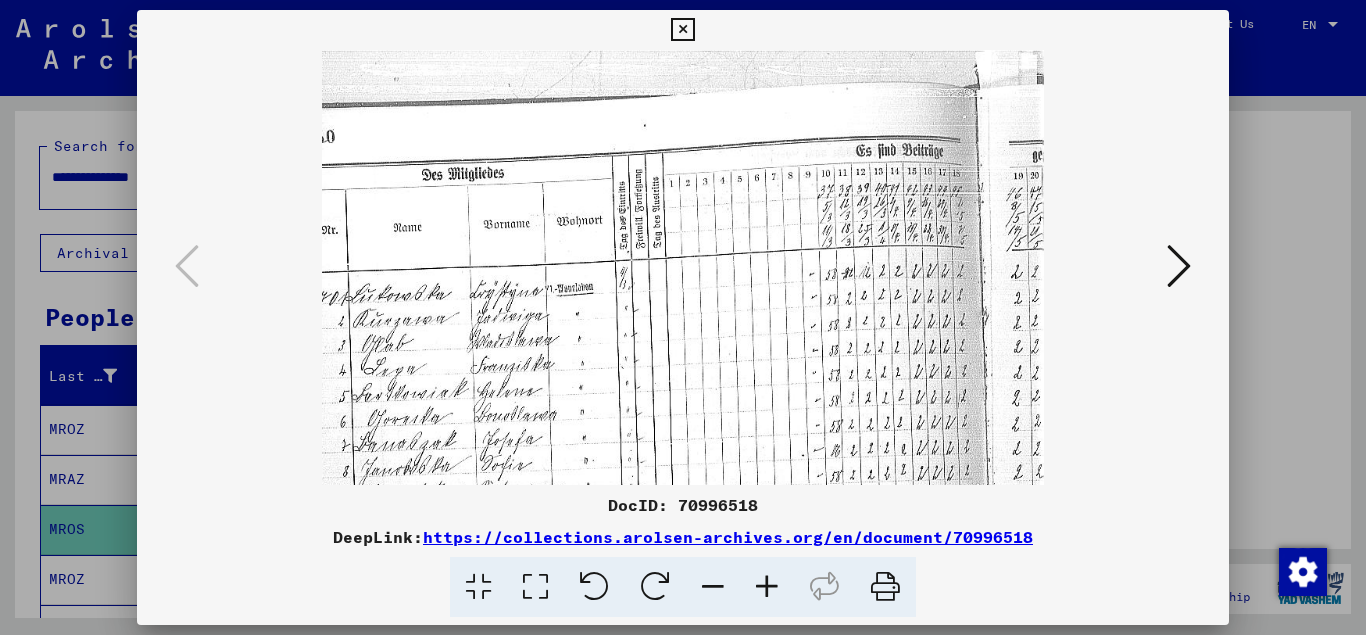 click at bounding box center (767, 587) 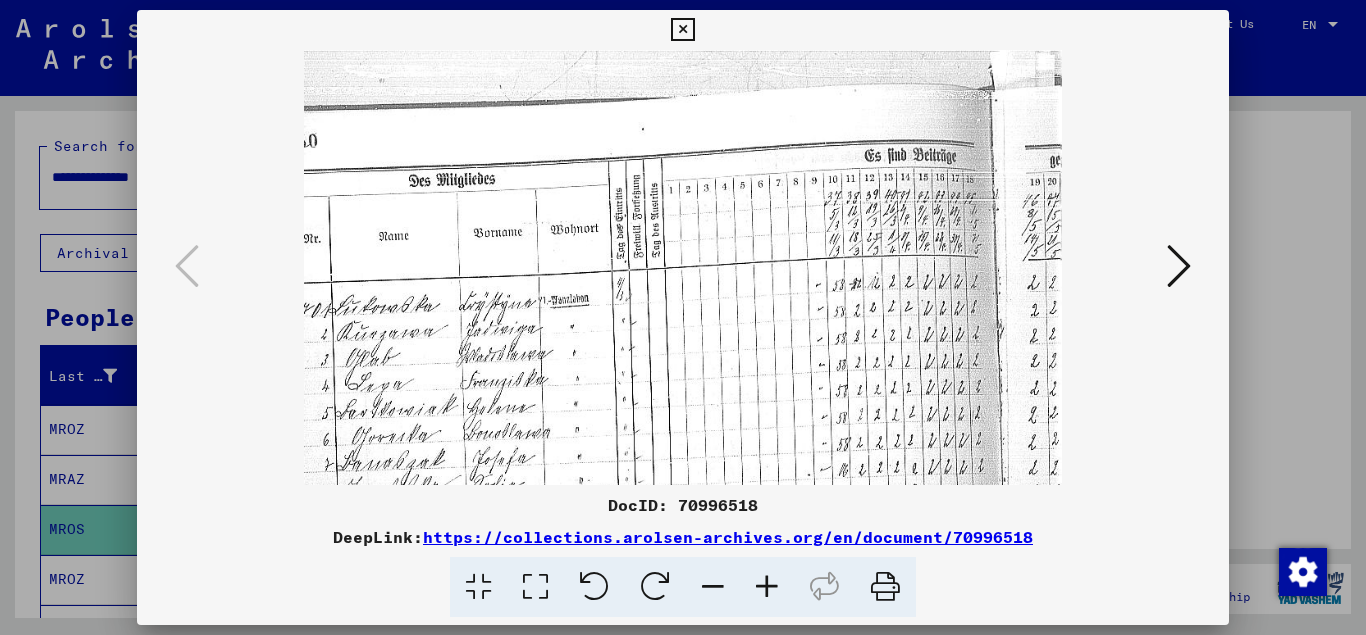 click at bounding box center (767, 587) 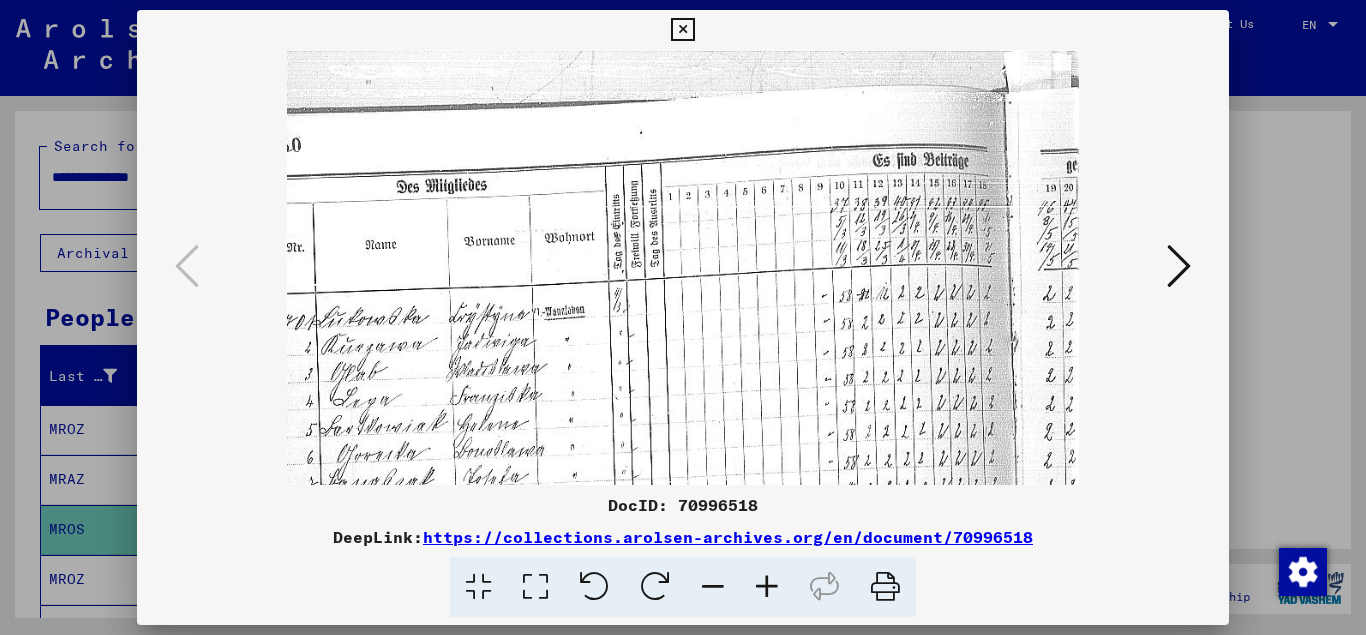 click at bounding box center (767, 587) 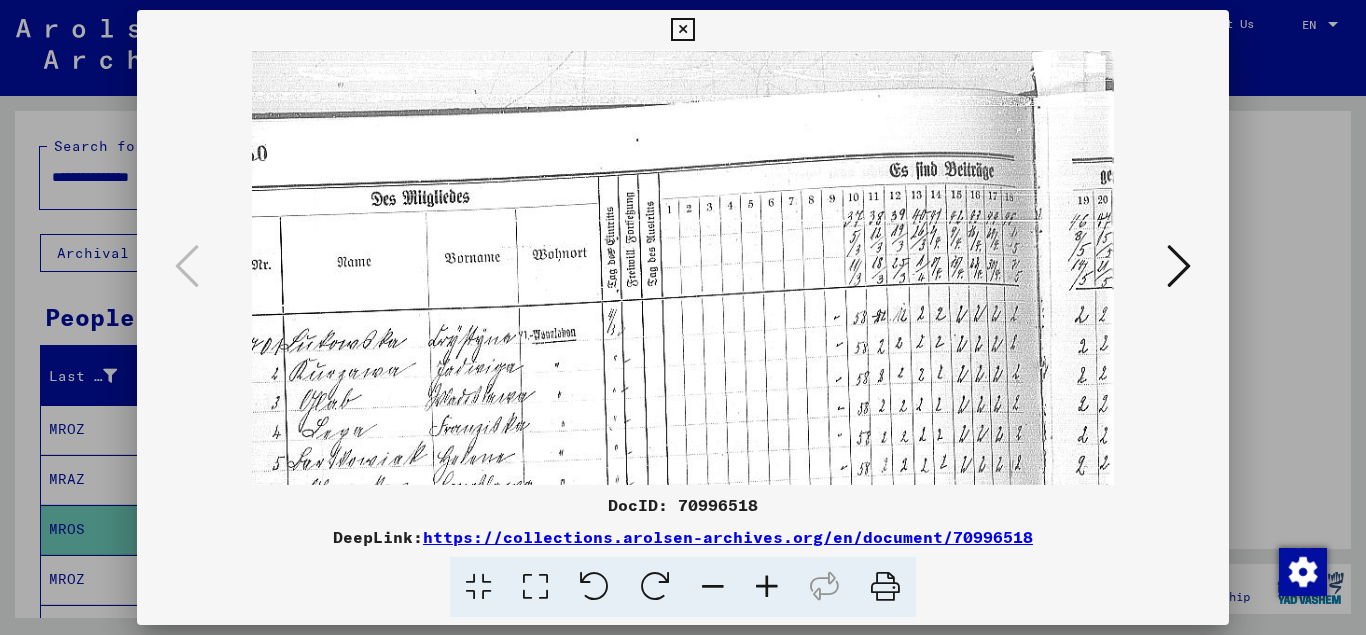 click at bounding box center [767, 587] 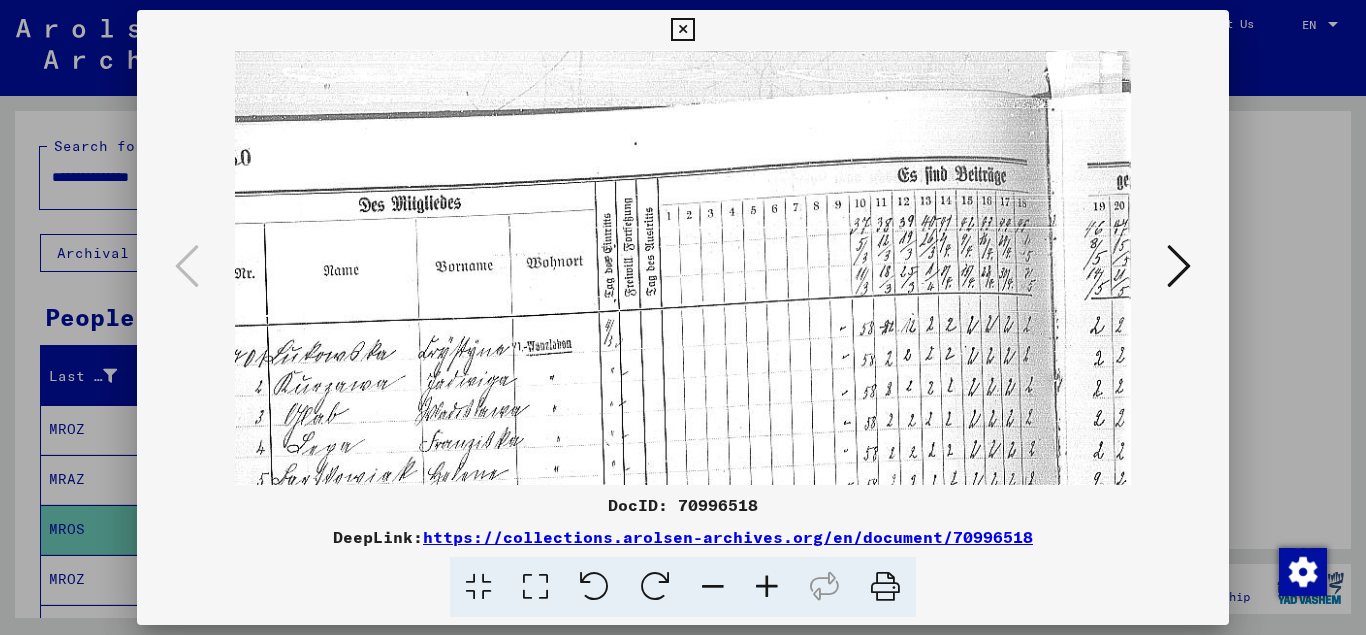 click at bounding box center [767, 587] 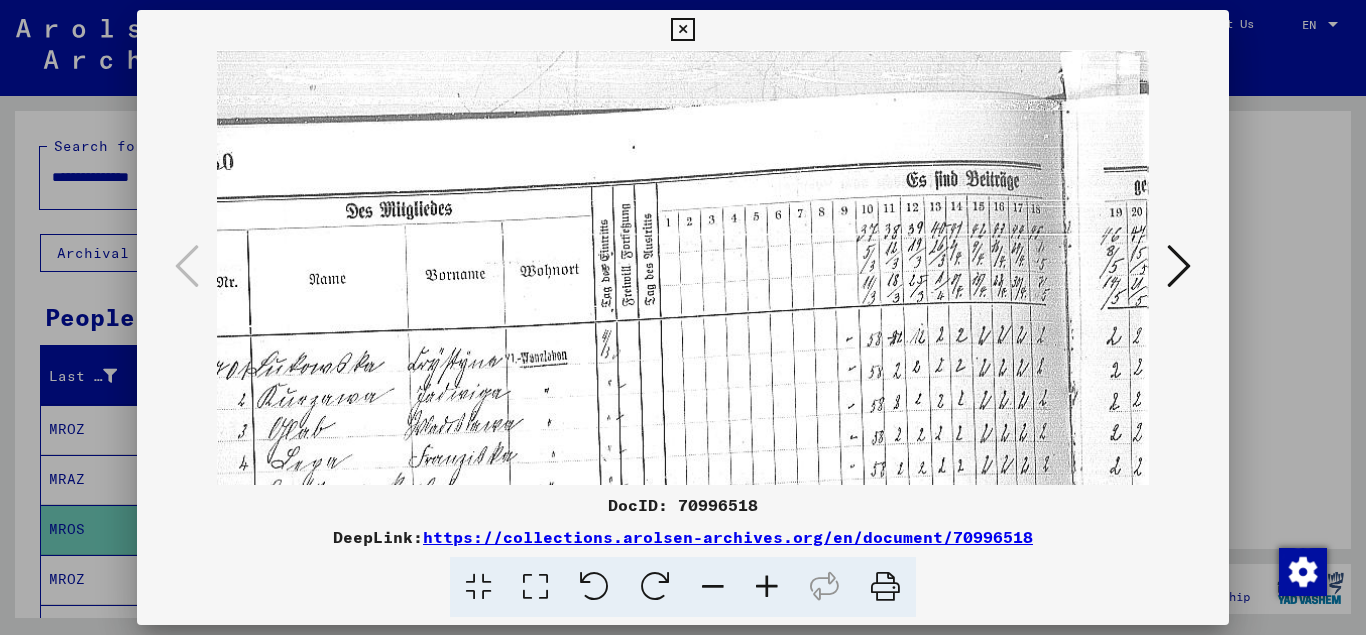 click at bounding box center (767, 587) 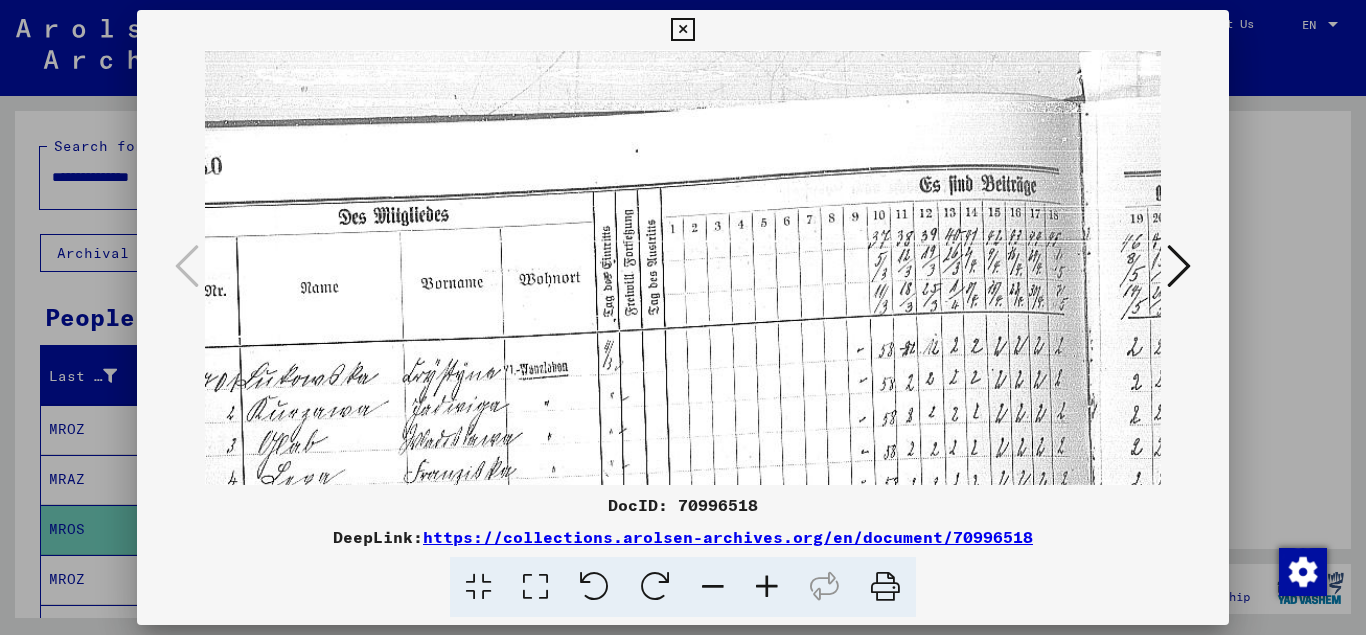 click at bounding box center (767, 587) 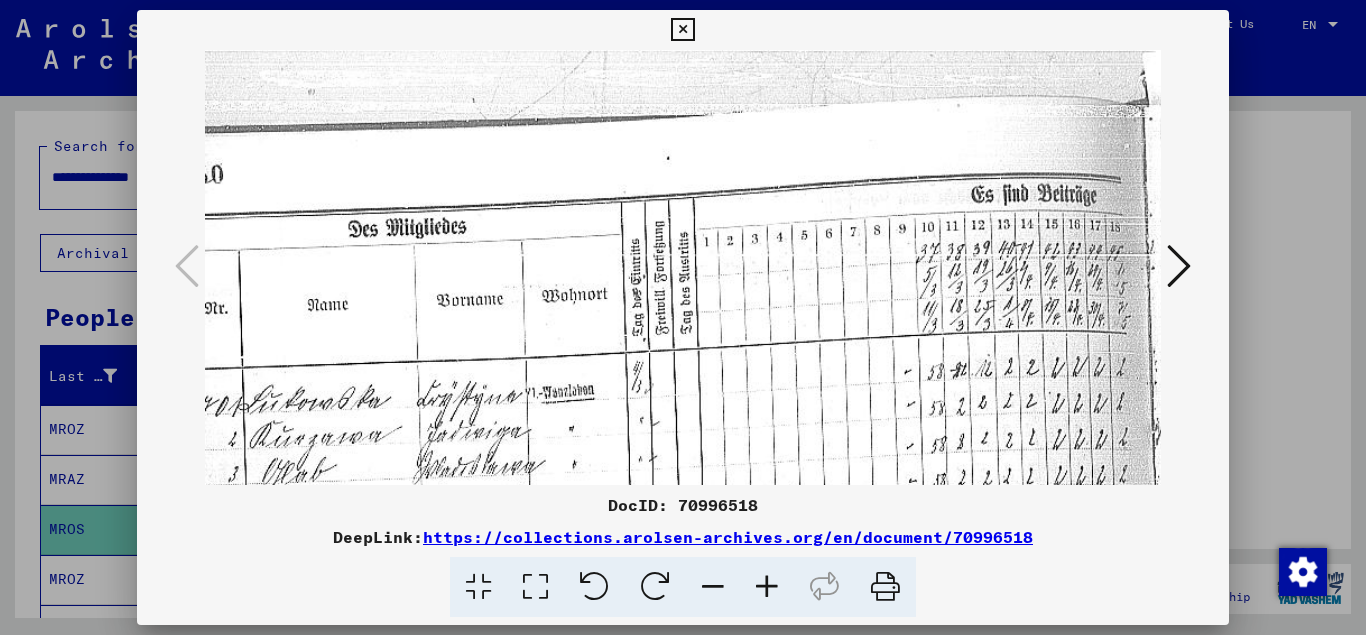 click at bounding box center [767, 587] 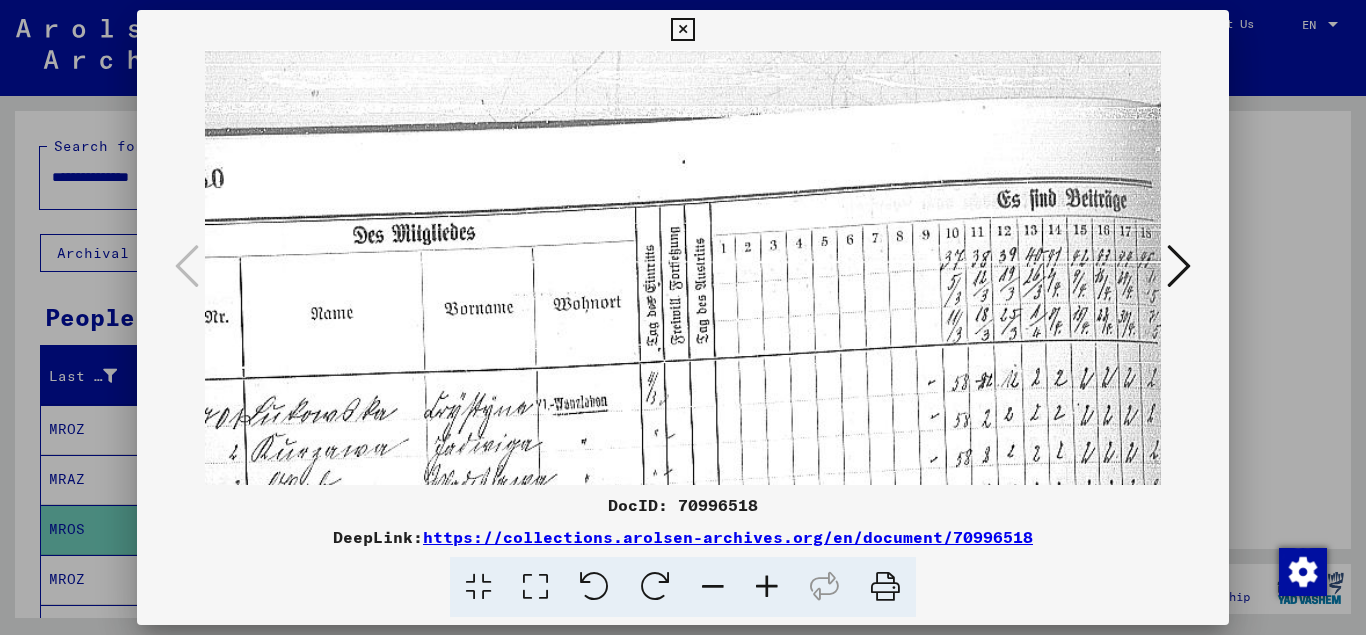 click at bounding box center [767, 587] 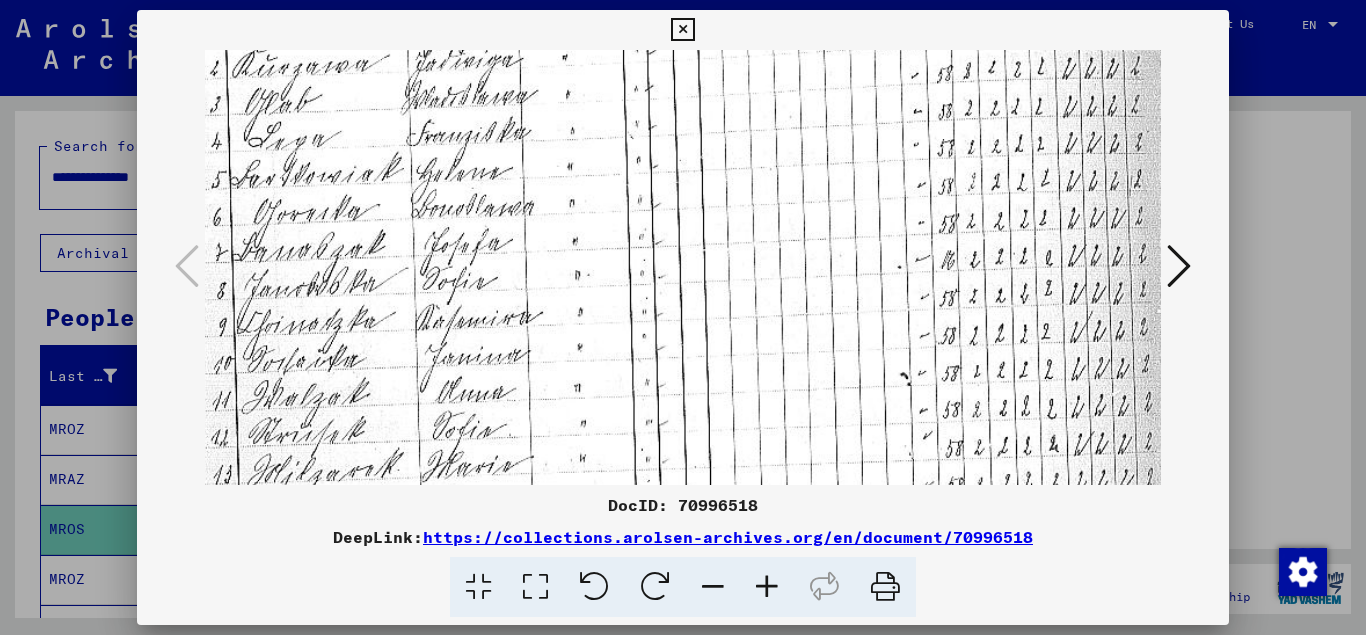 scroll, scrollTop: 388, scrollLeft: 13, axis: both 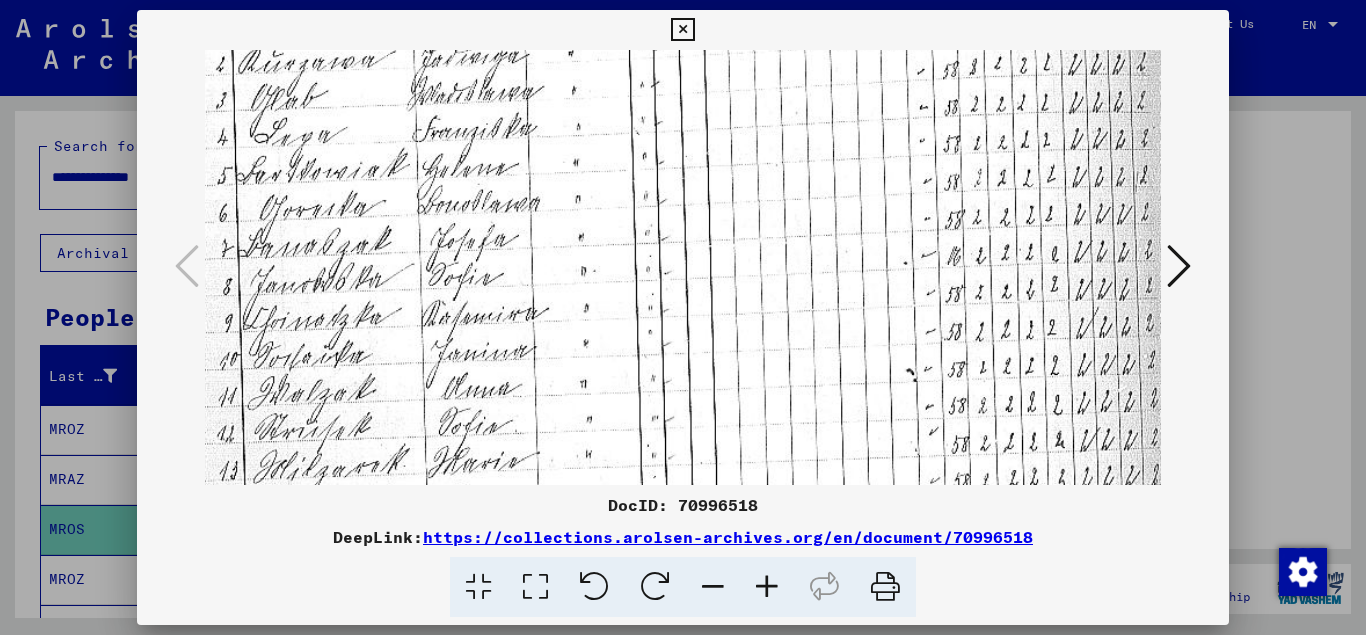drag, startPoint x: 835, startPoint y: 433, endPoint x: 827, endPoint y: 45, distance: 388.08246 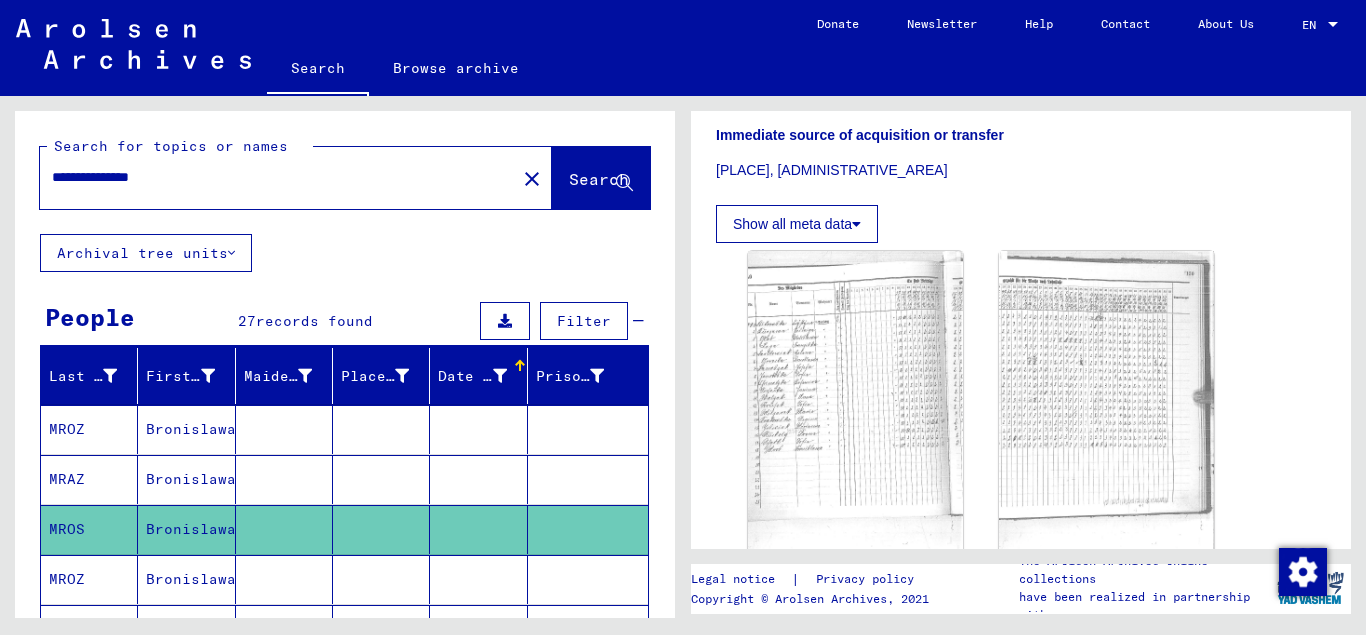 click on "Bronislawa" at bounding box center [186, 629] 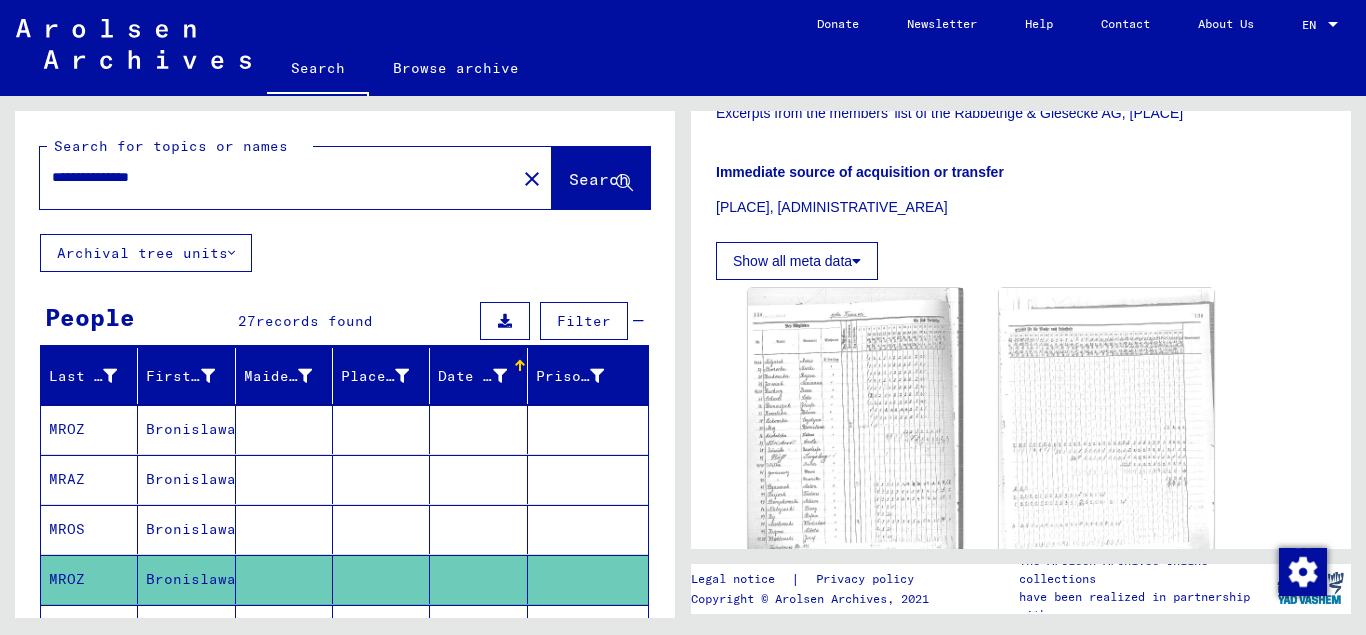 scroll, scrollTop: 487, scrollLeft: 0, axis: vertical 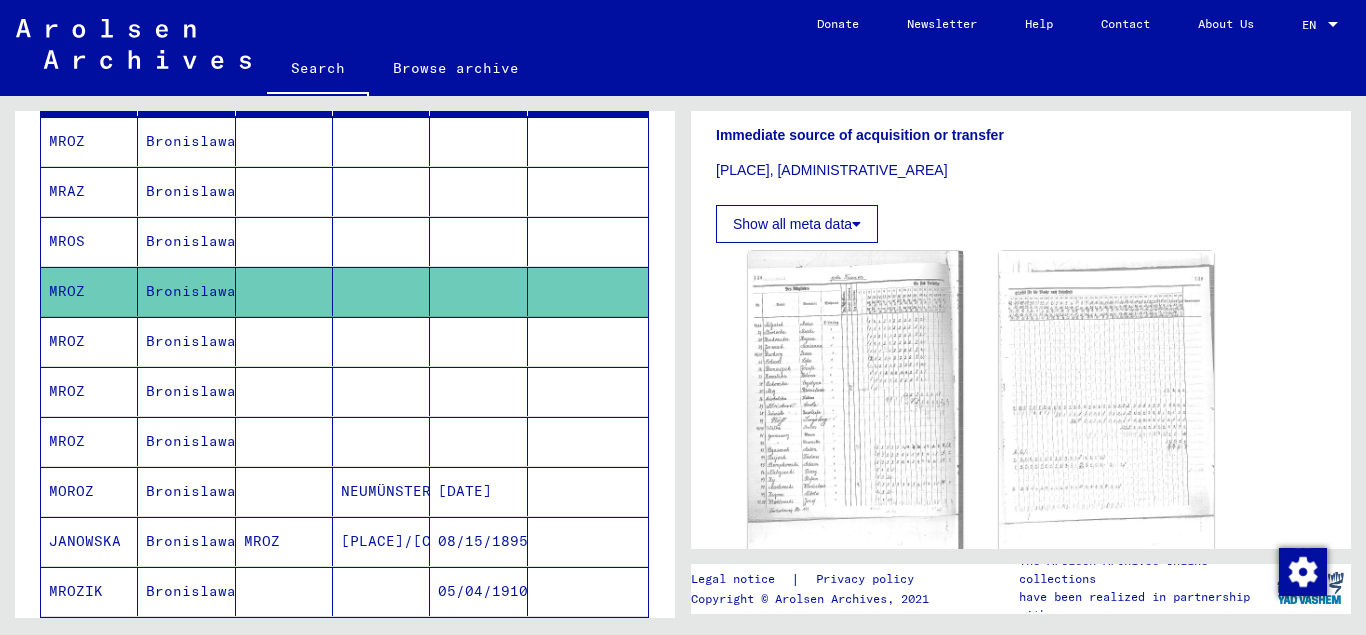 click at bounding box center (478, 391) 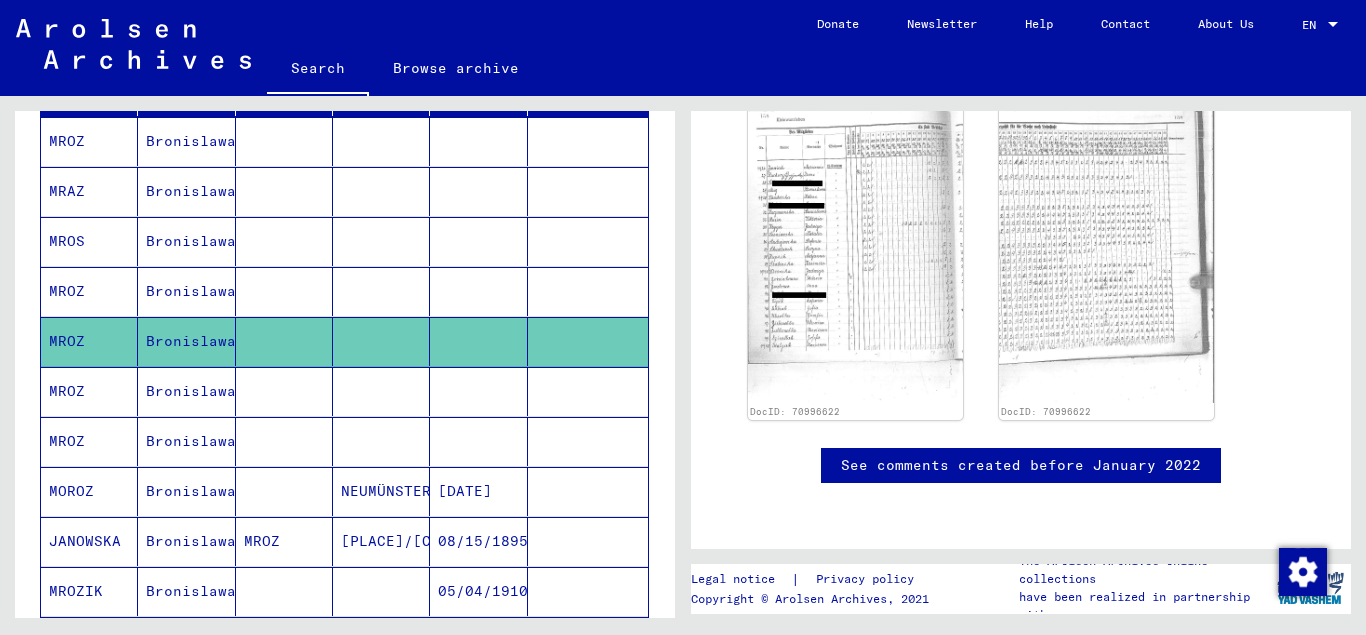 scroll, scrollTop: 0, scrollLeft: 0, axis: both 